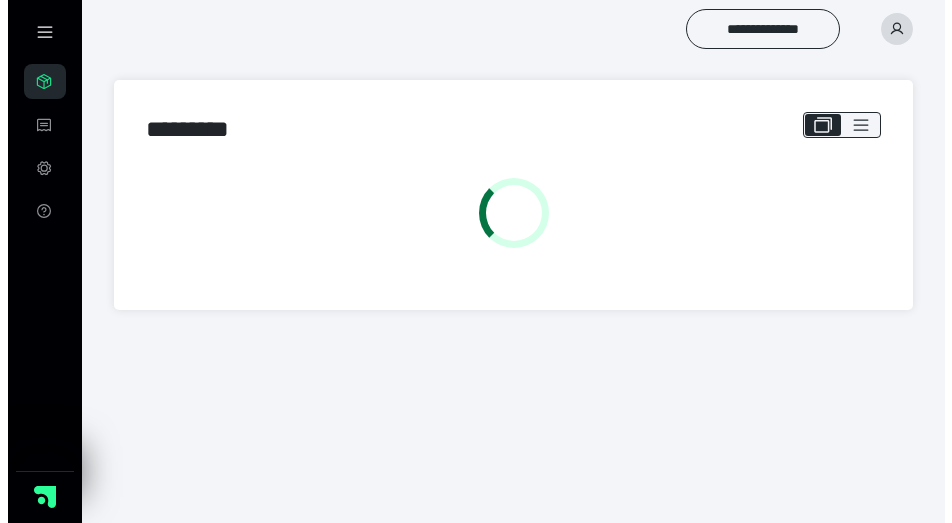 scroll, scrollTop: 0, scrollLeft: 0, axis: both 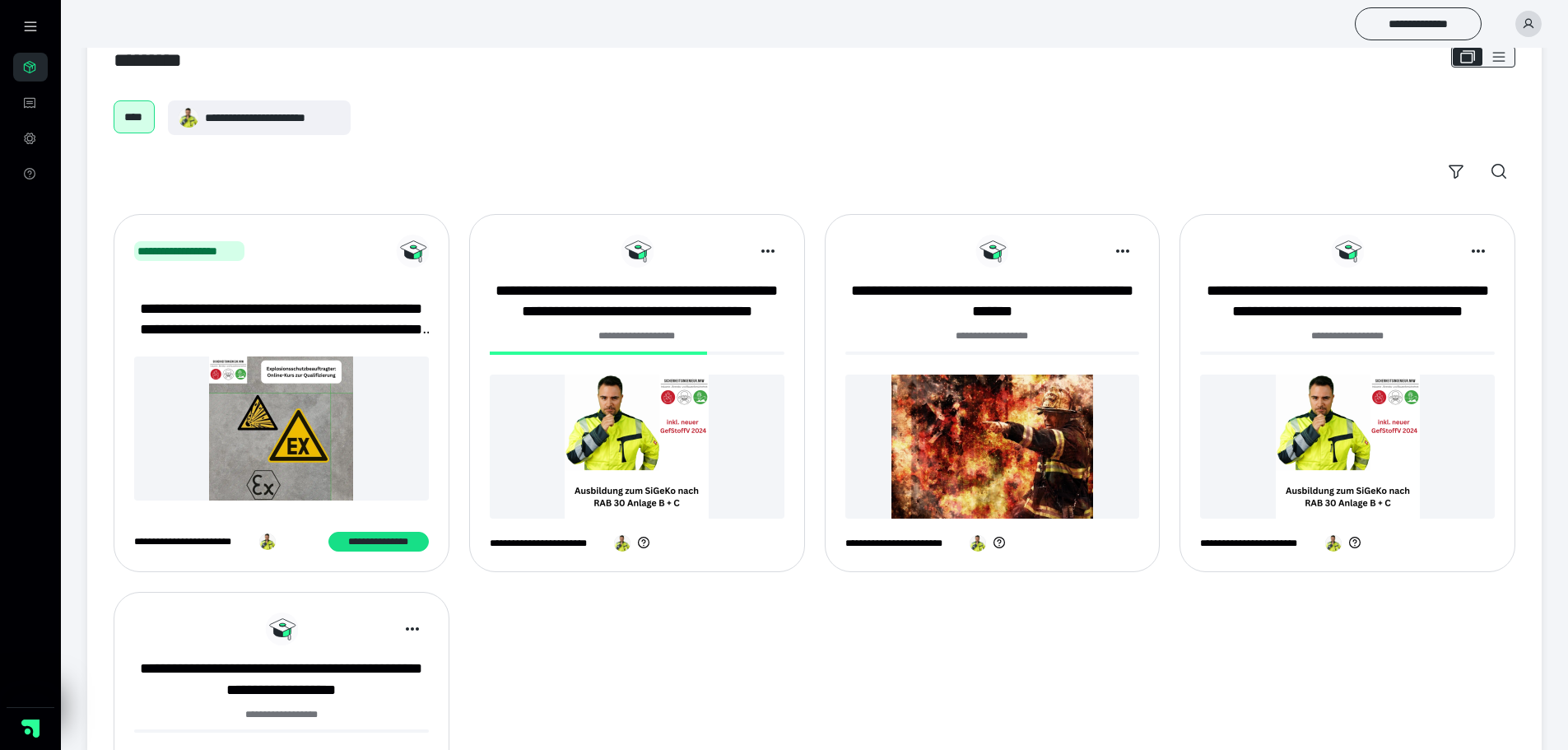 click at bounding box center (637, 446) 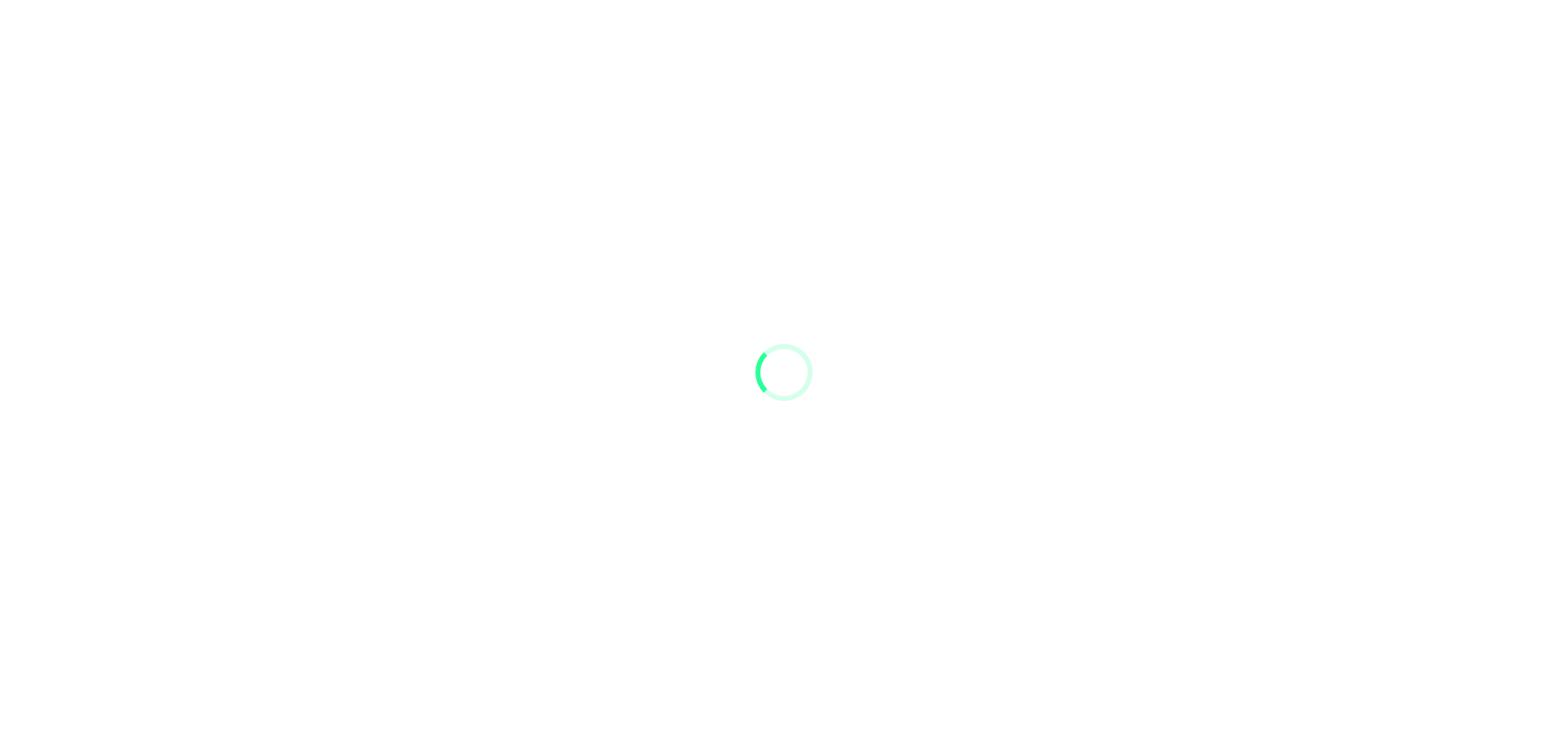 scroll, scrollTop: 0, scrollLeft: 0, axis: both 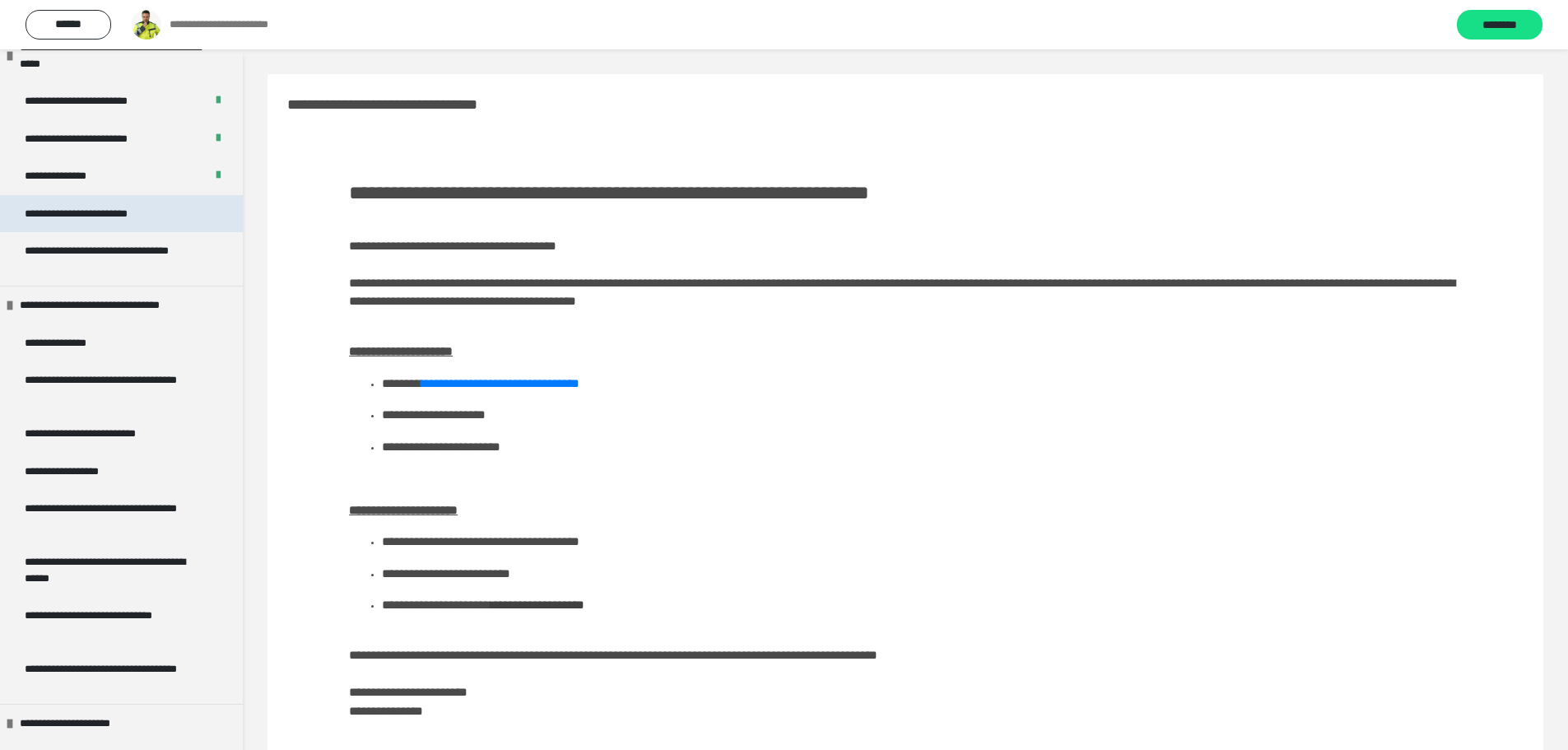 click on "**********" at bounding box center [99, 214] 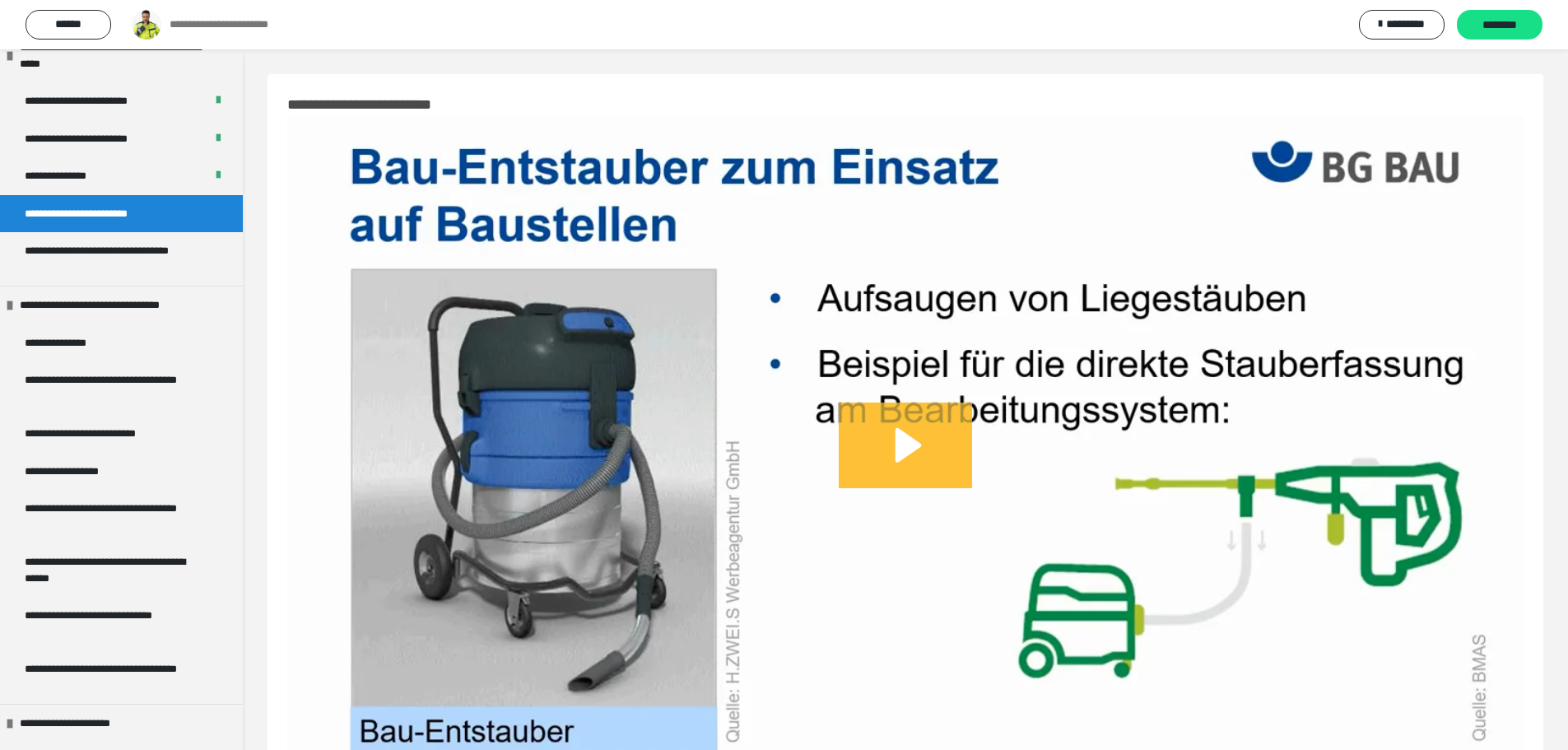 drag, startPoint x: 965, startPoint y: 454, endPoint x: 961, endPoint y: 462, distance: 8.94427 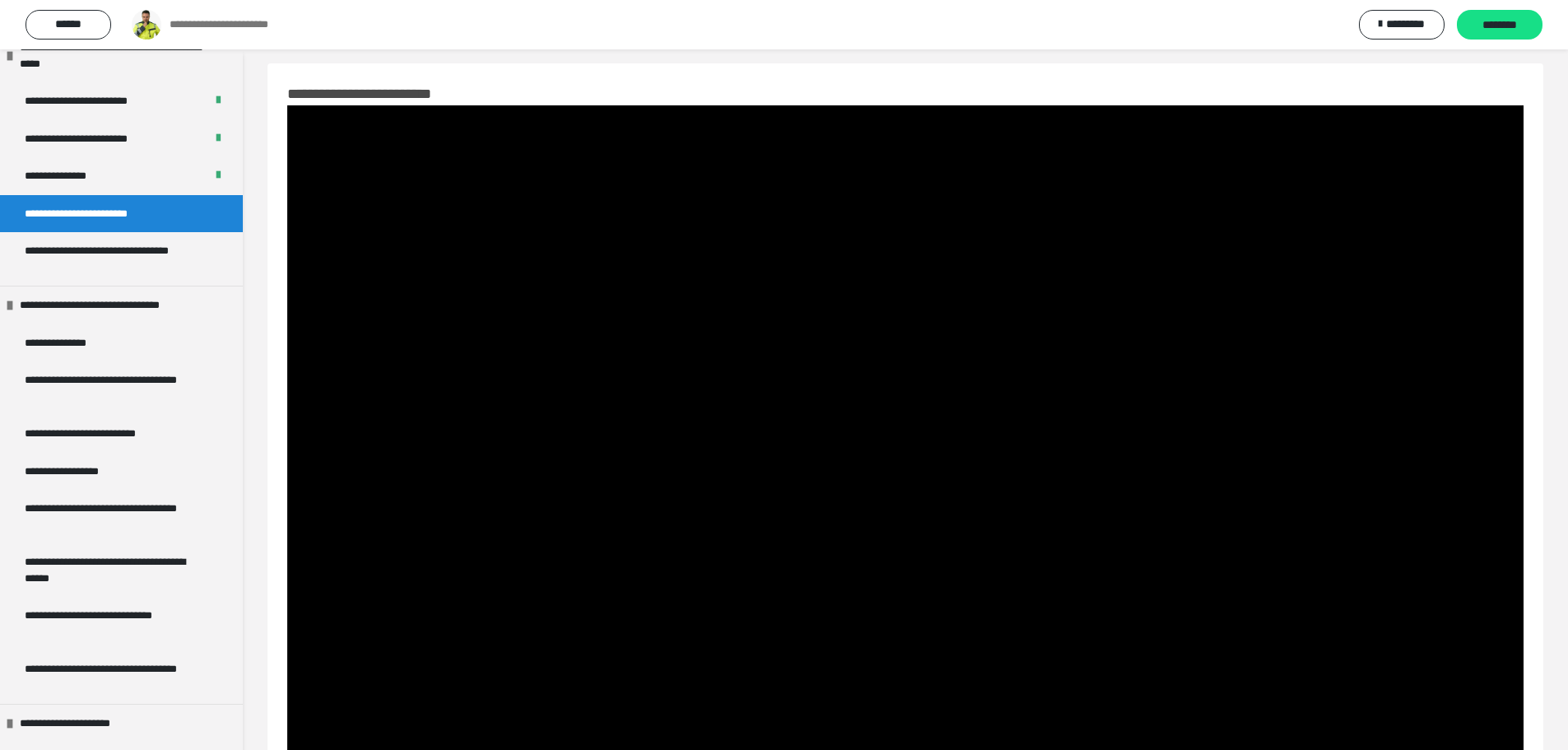 scroll, scrollTop: 82, scrollLeft: 0, axis: vertical 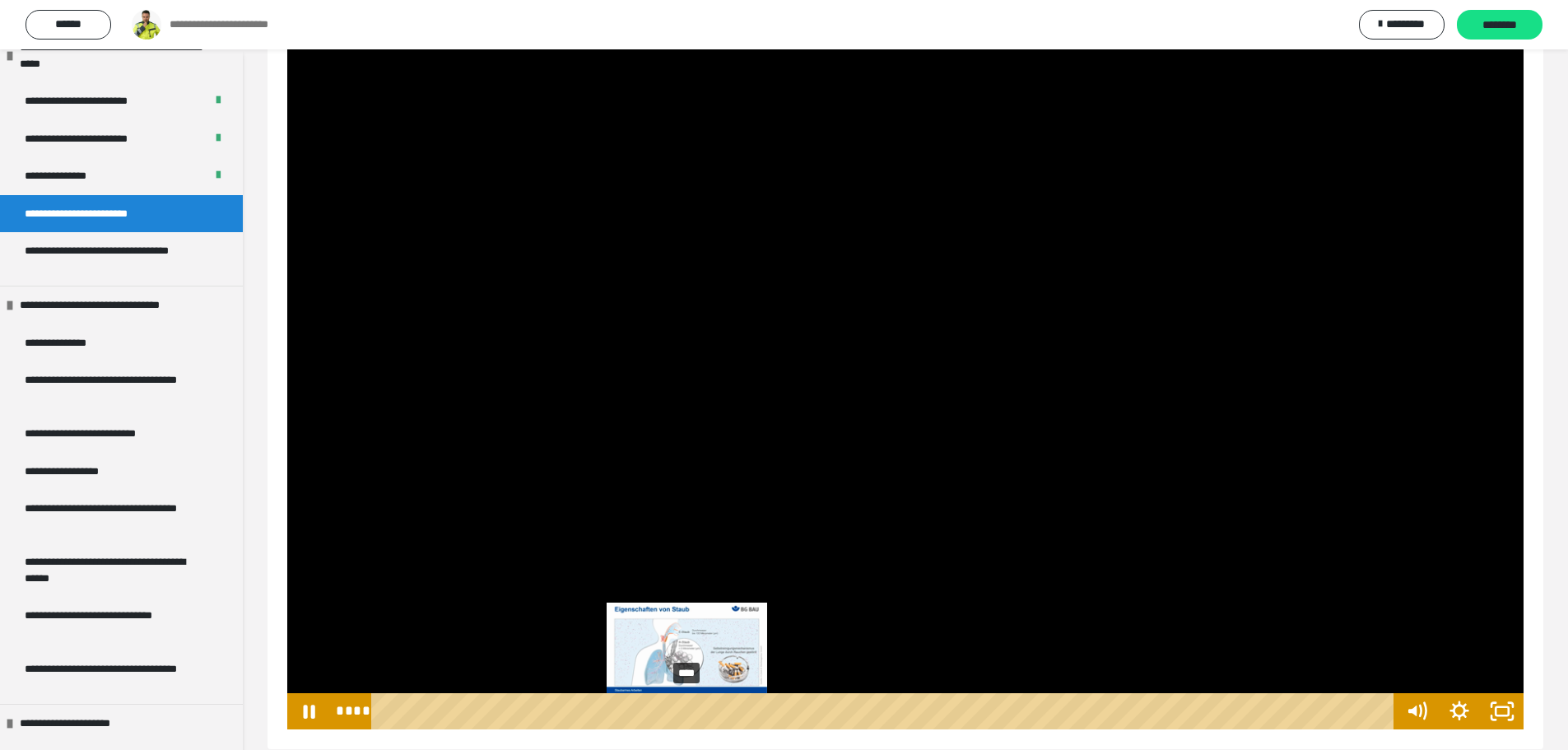 click on "****" at bounding box center [886, 711] 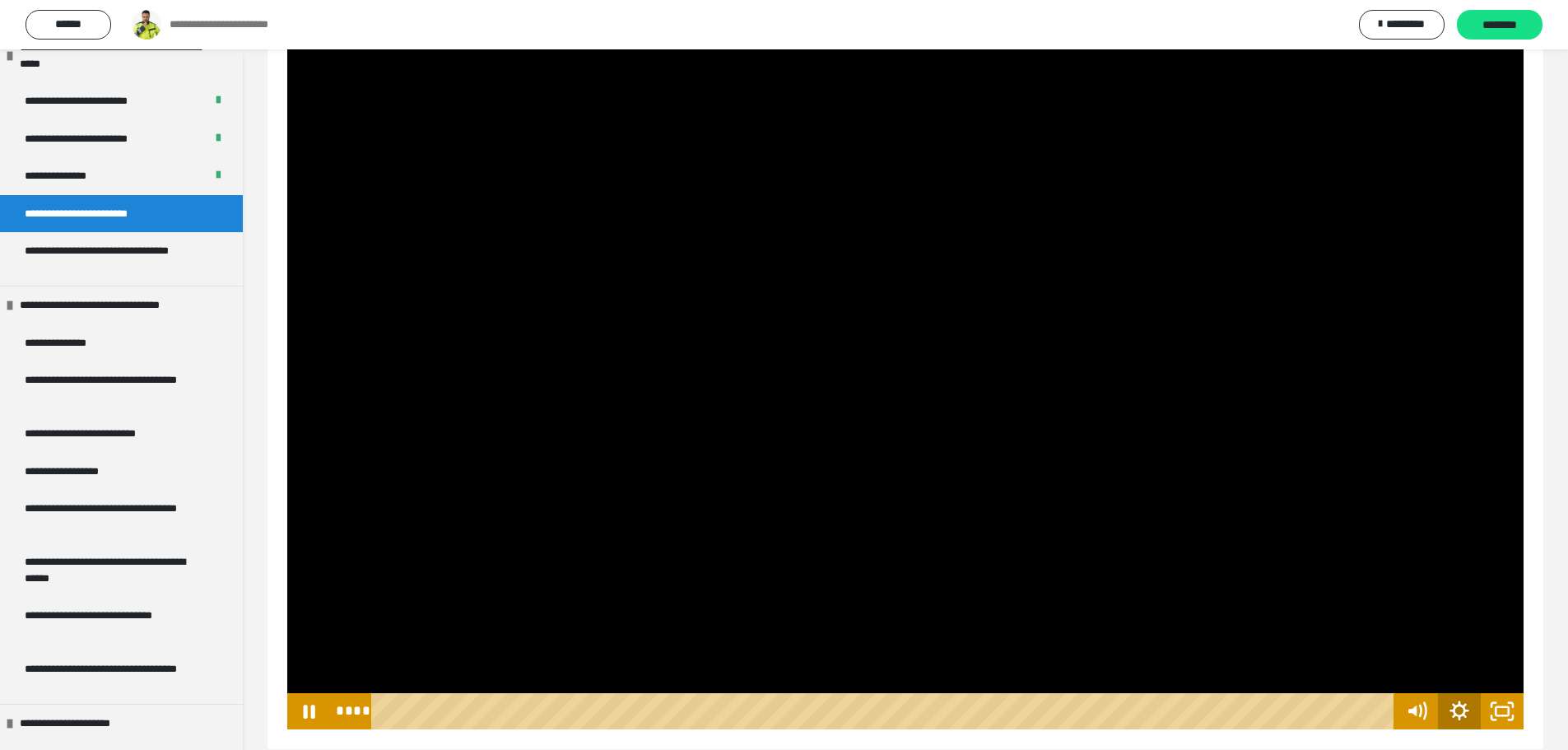 click 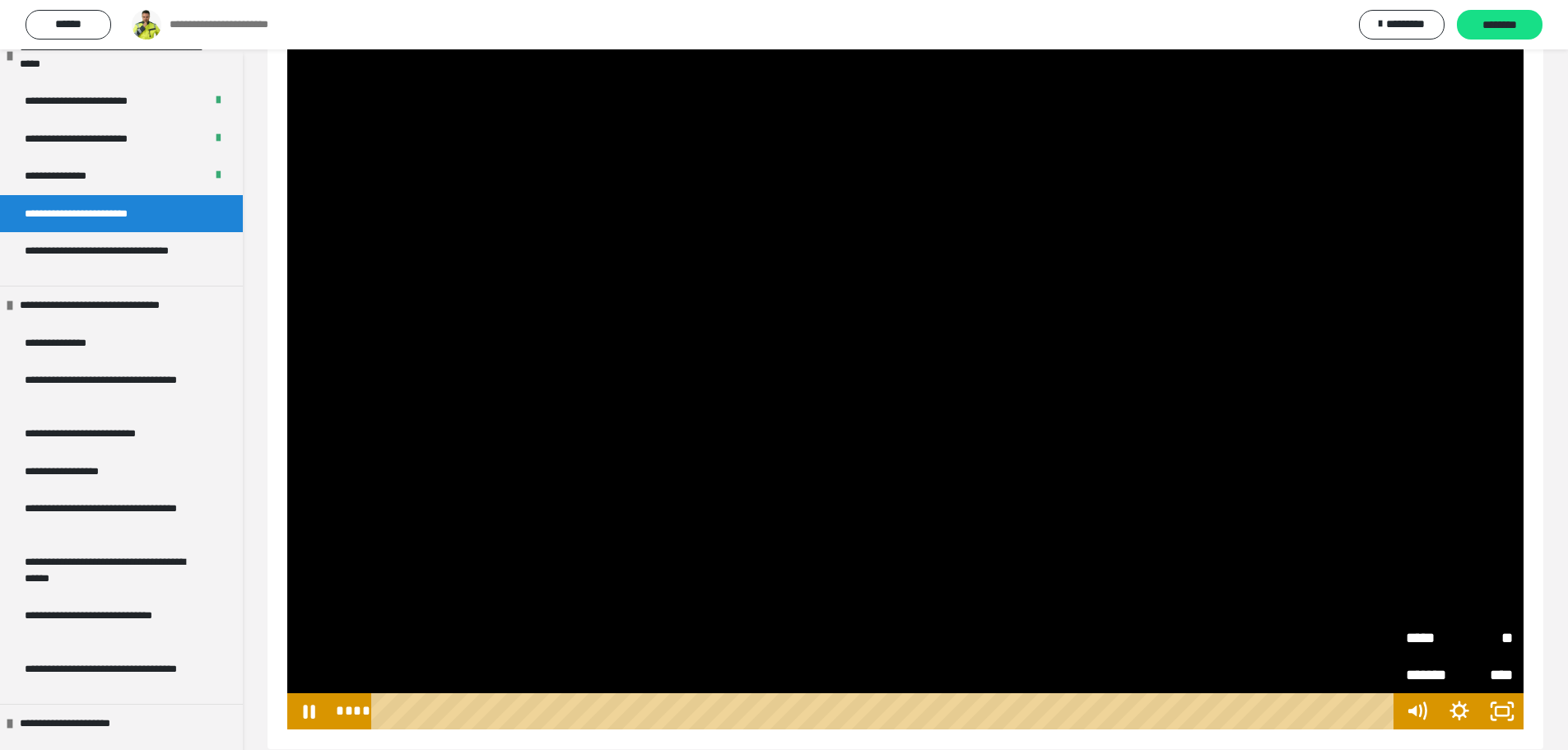 click on "**" at bounding box center (1486, 634) 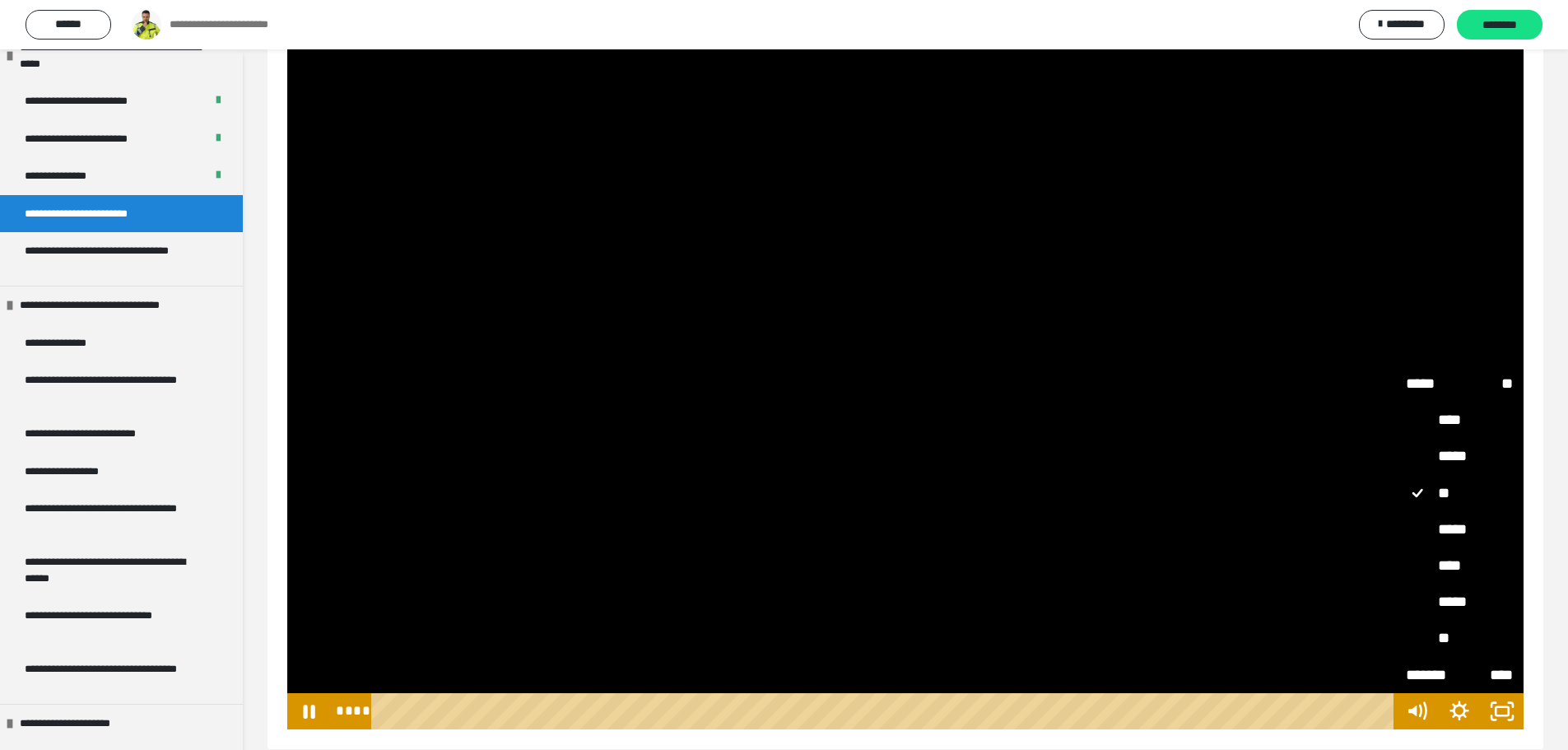 click on "*****" at bounding box center [1459, 530] 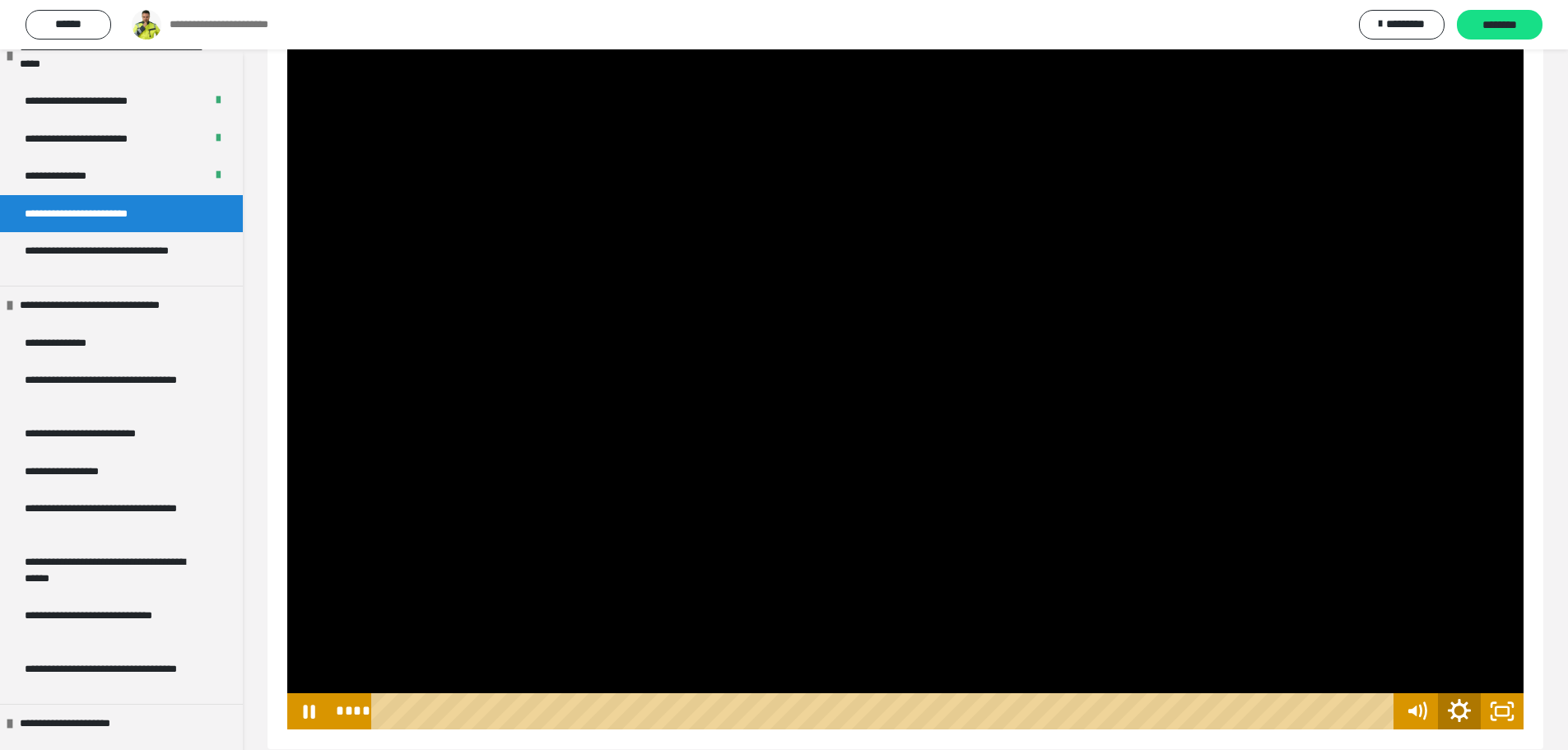 click 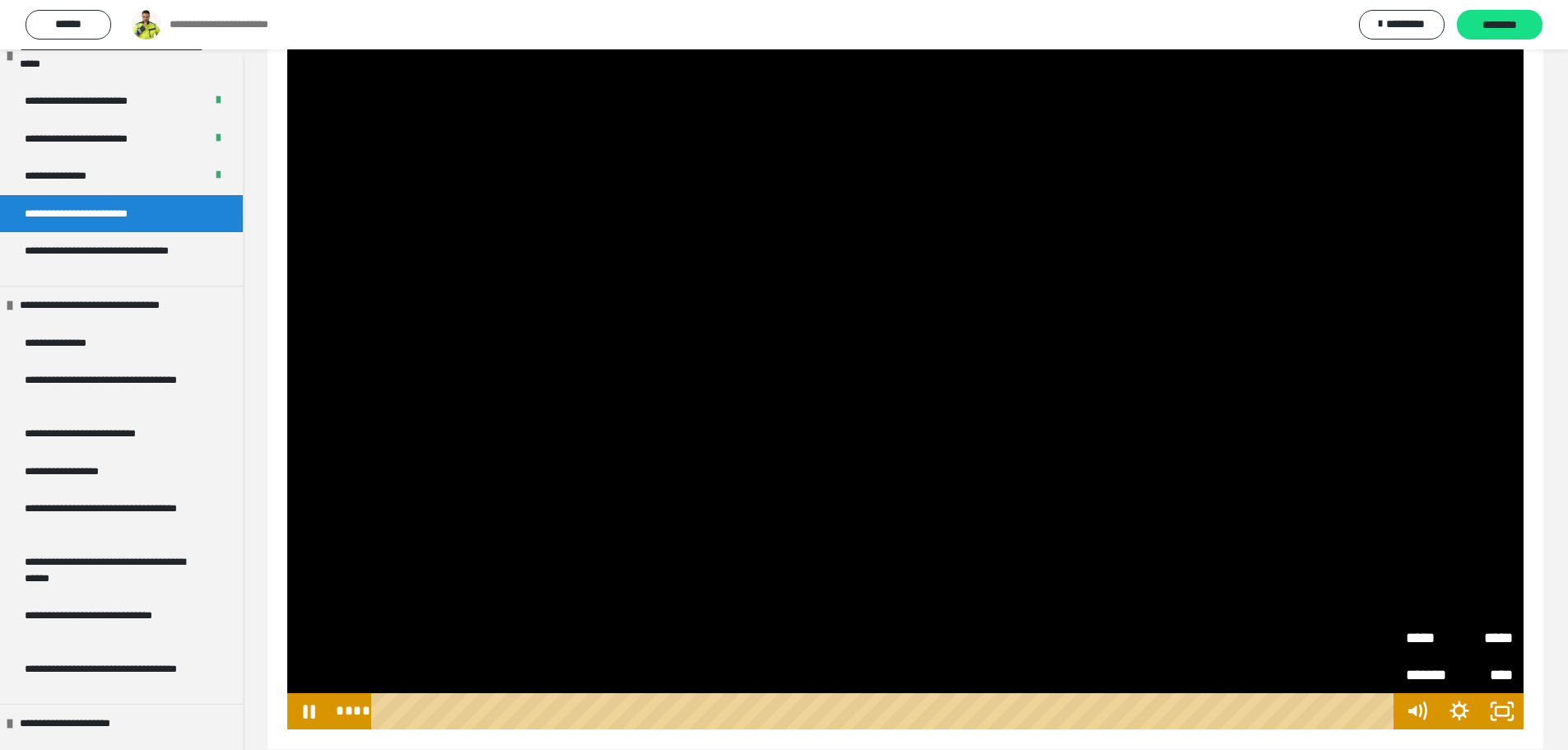 click on "*****" at bounding box center [1486, 631] 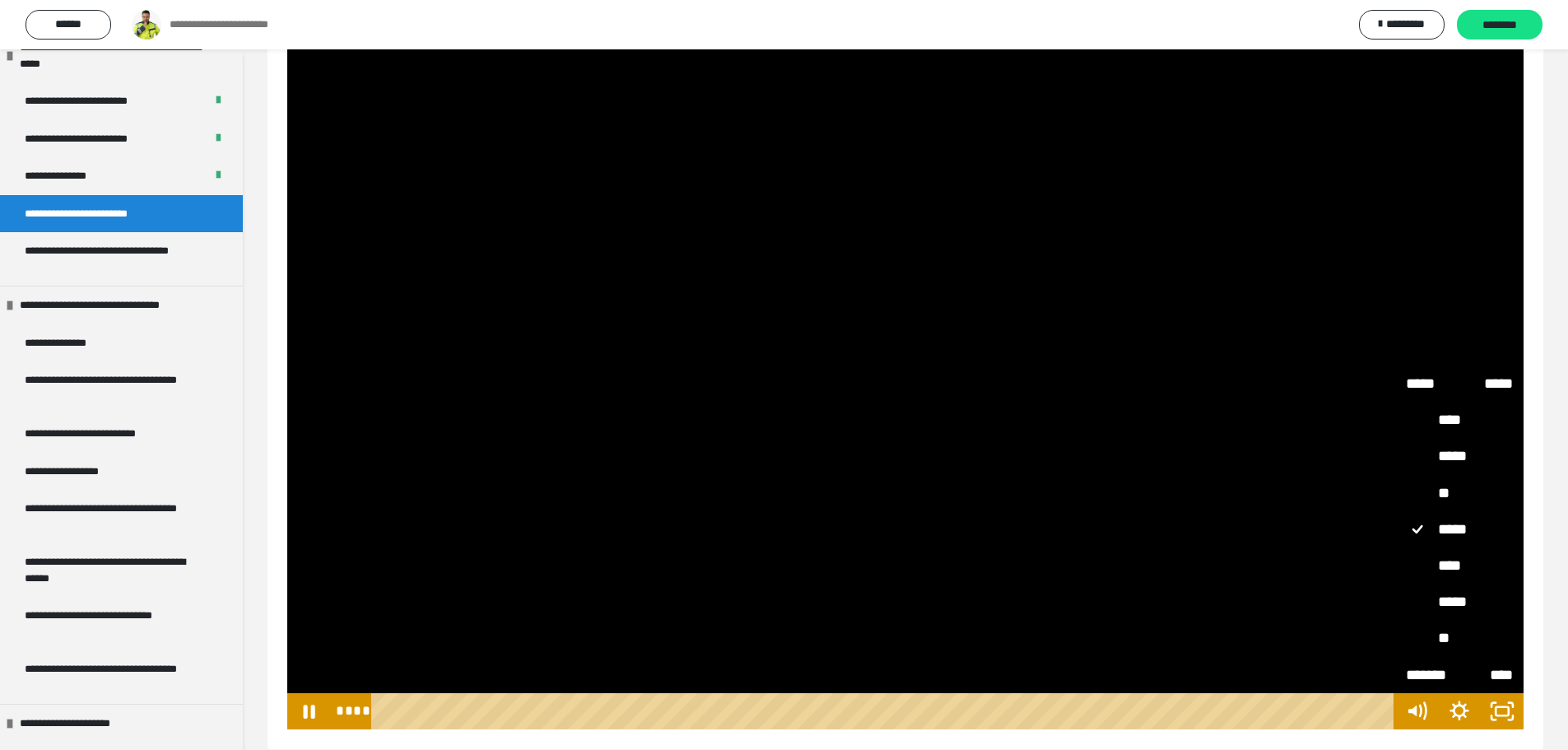 click on "**" at bounding box center [1459, 494] 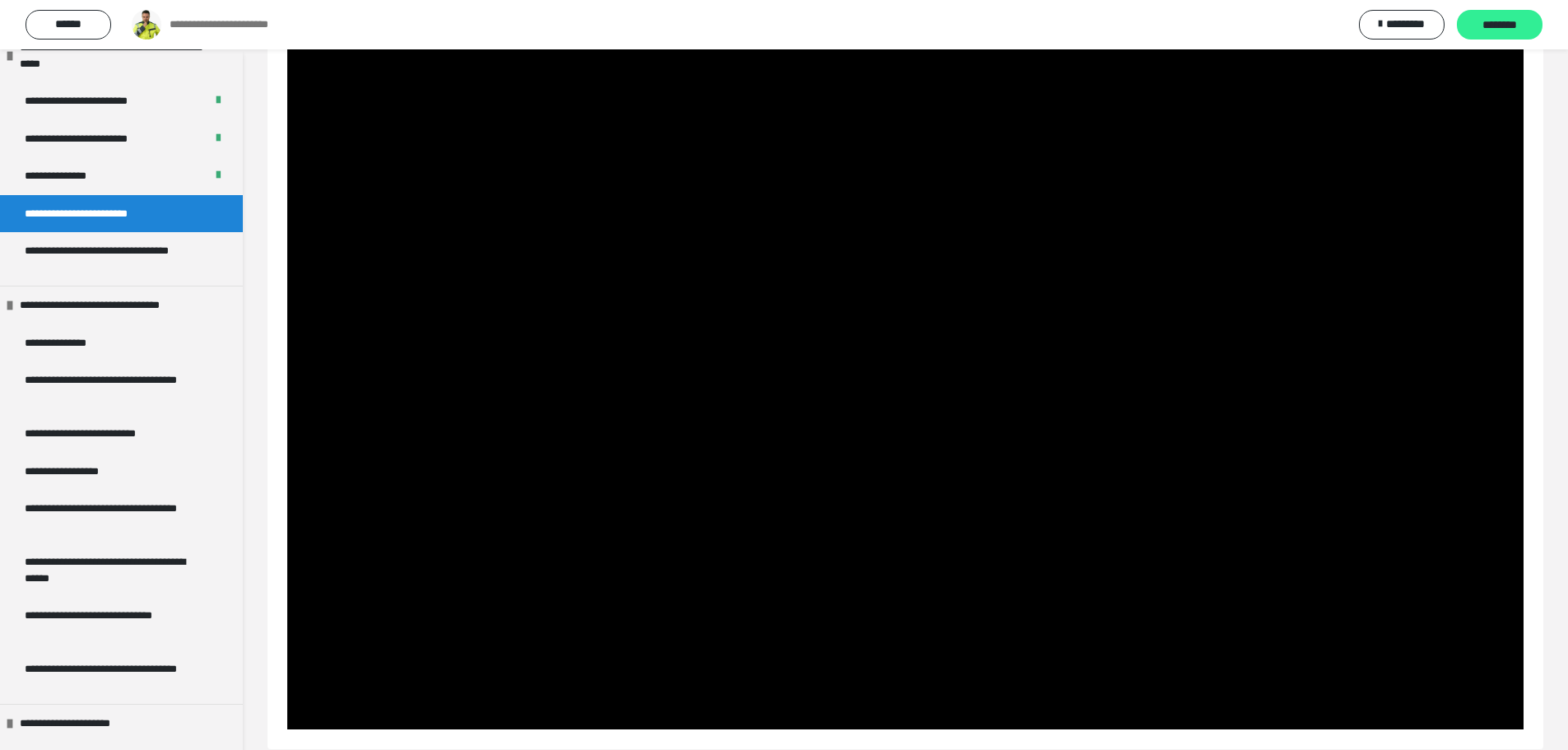click on "********" at bounding box center (1500, 26) 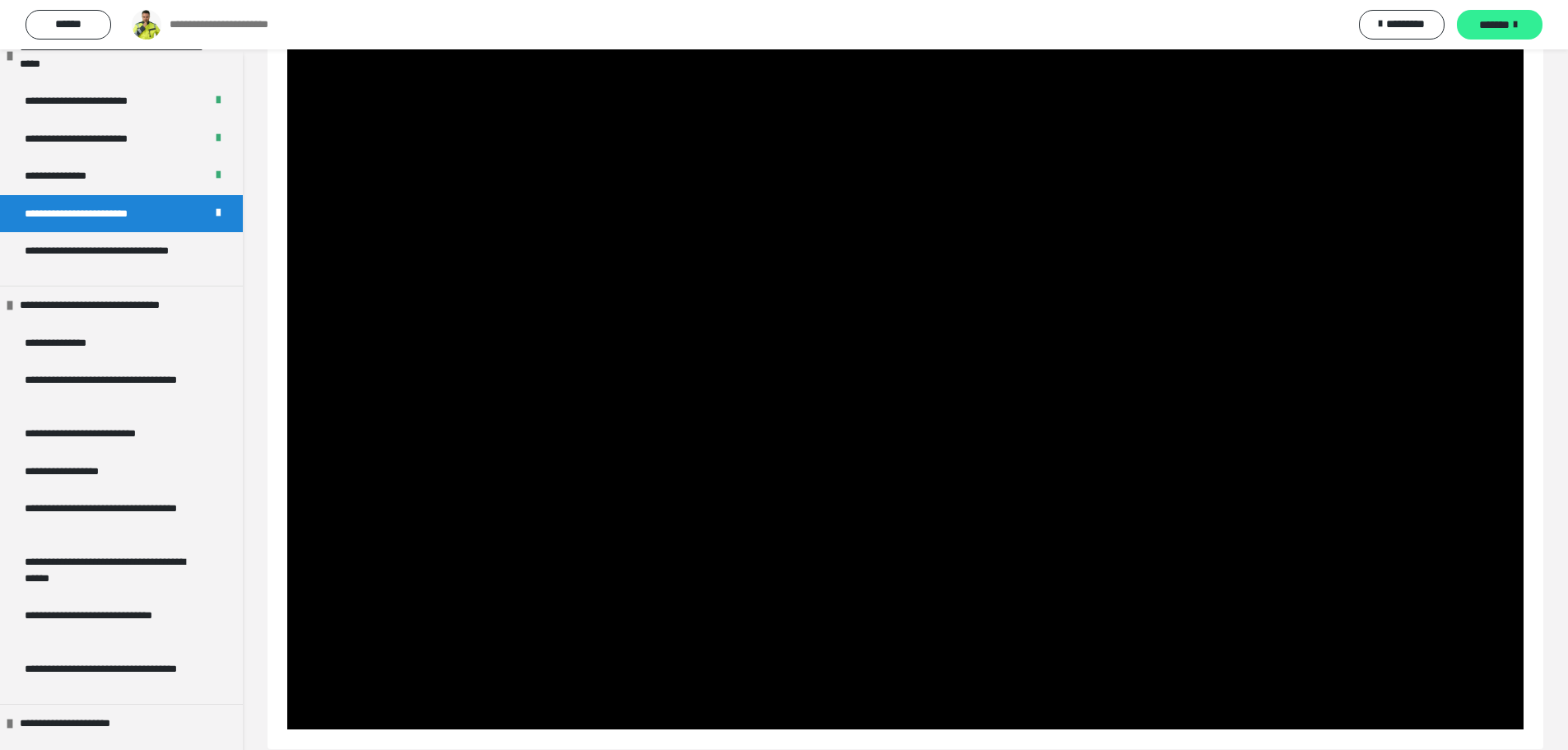 click on "*******" at bounding box center [1494, 25] 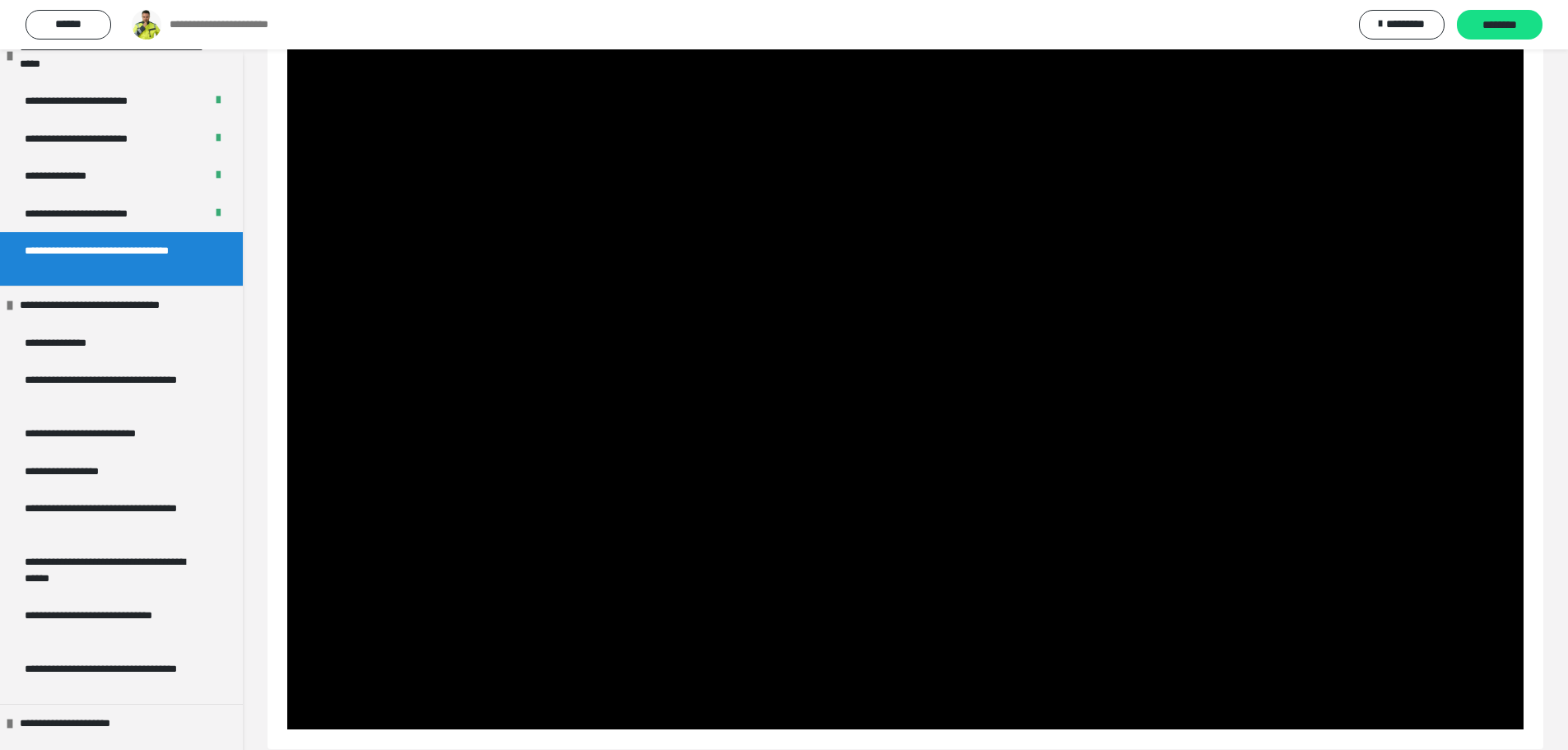 scroll, scrollTop: 49, scrollLeft: 0, axis: vertical 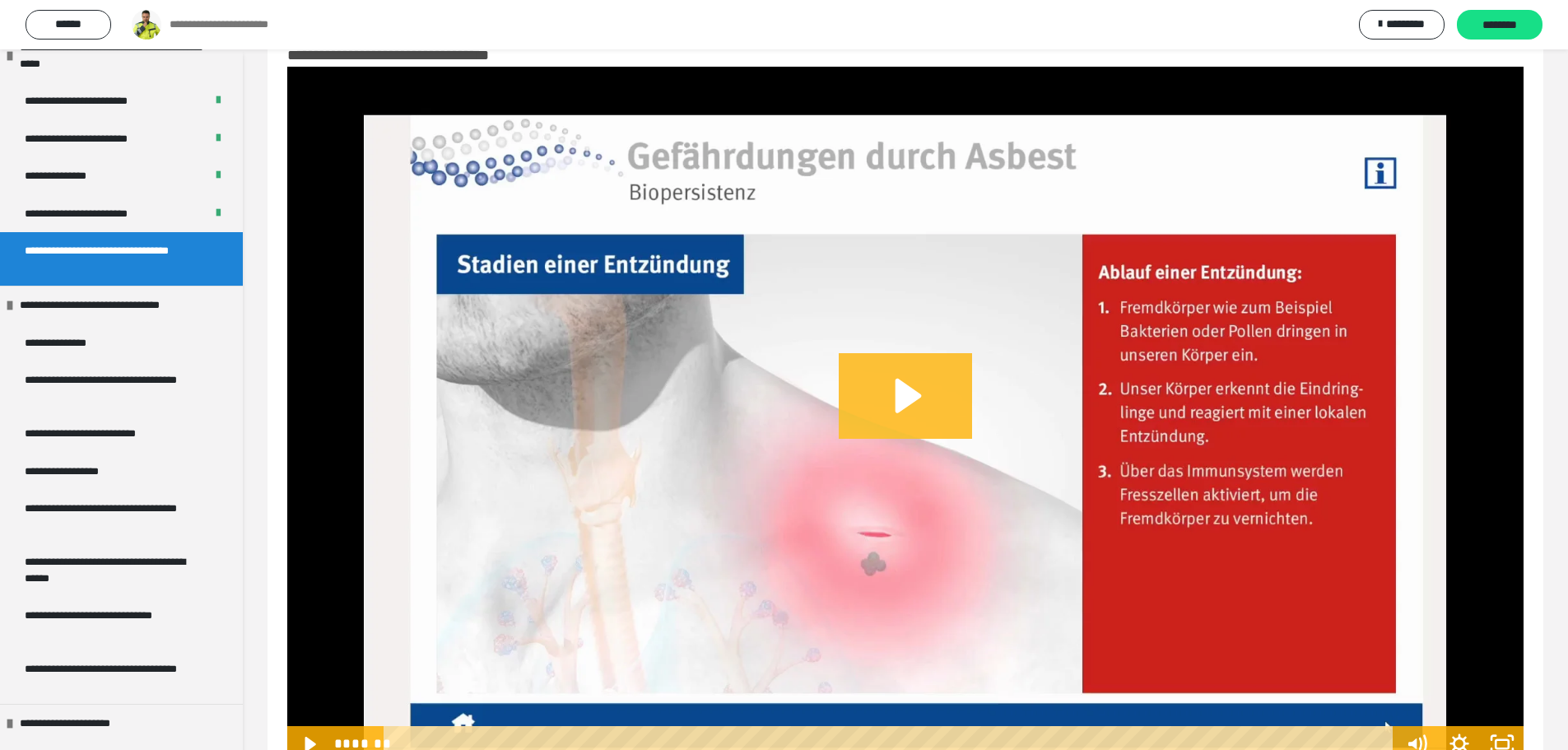 click 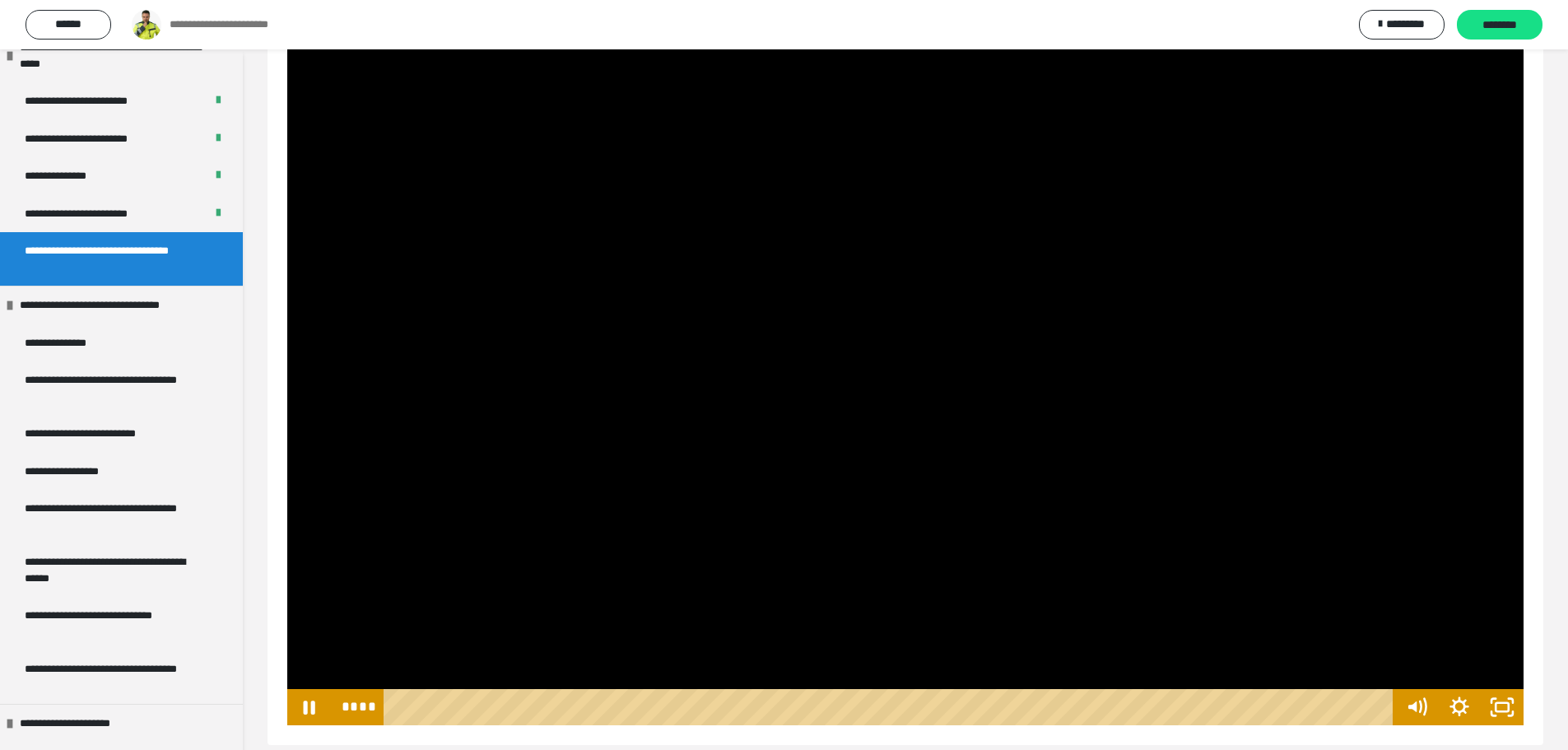 scroll, scrollTop: 106, scrollLeft: 0, axis: vertical 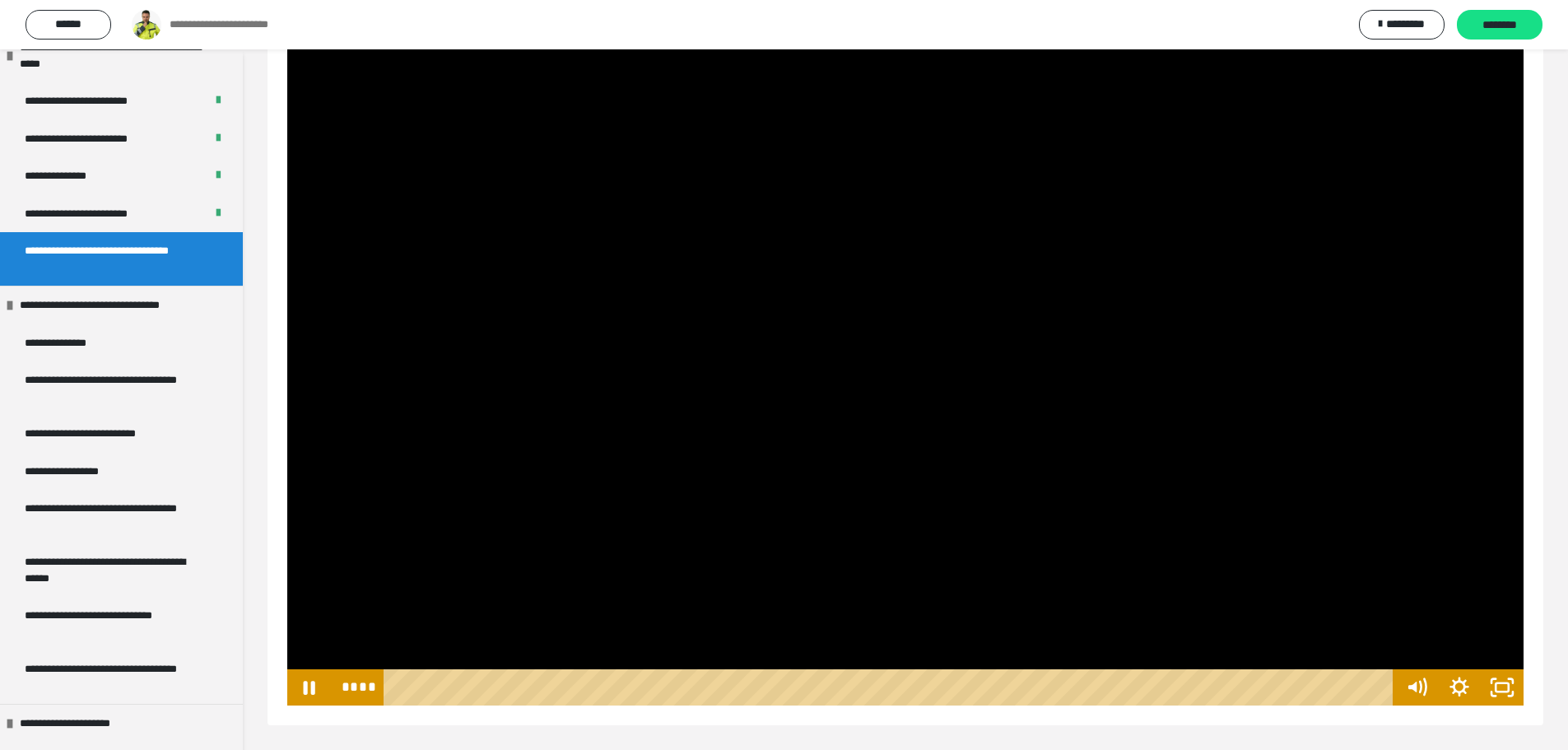 click at bounding box center [905, 357] 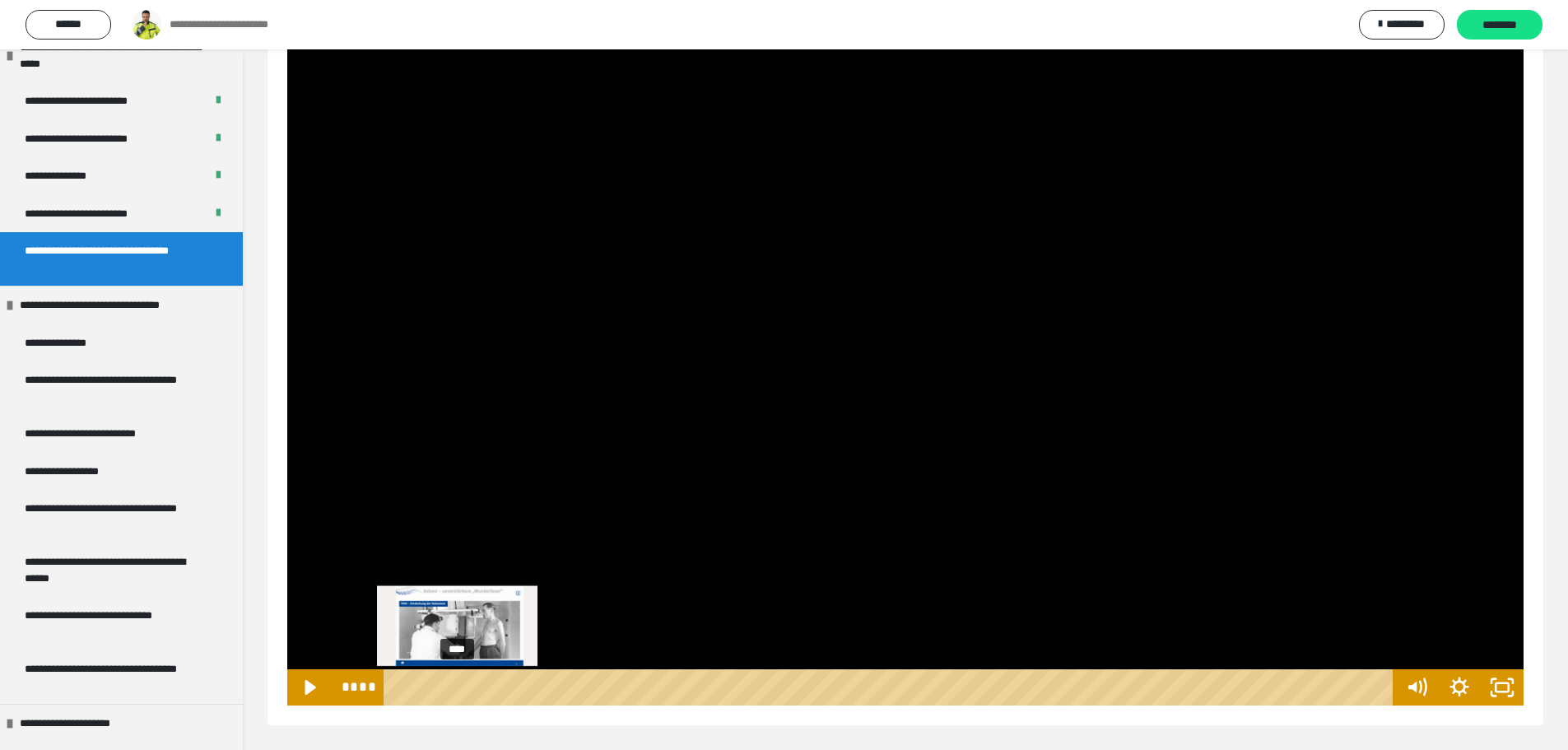 click on "****" at bounding box center [891, 687] 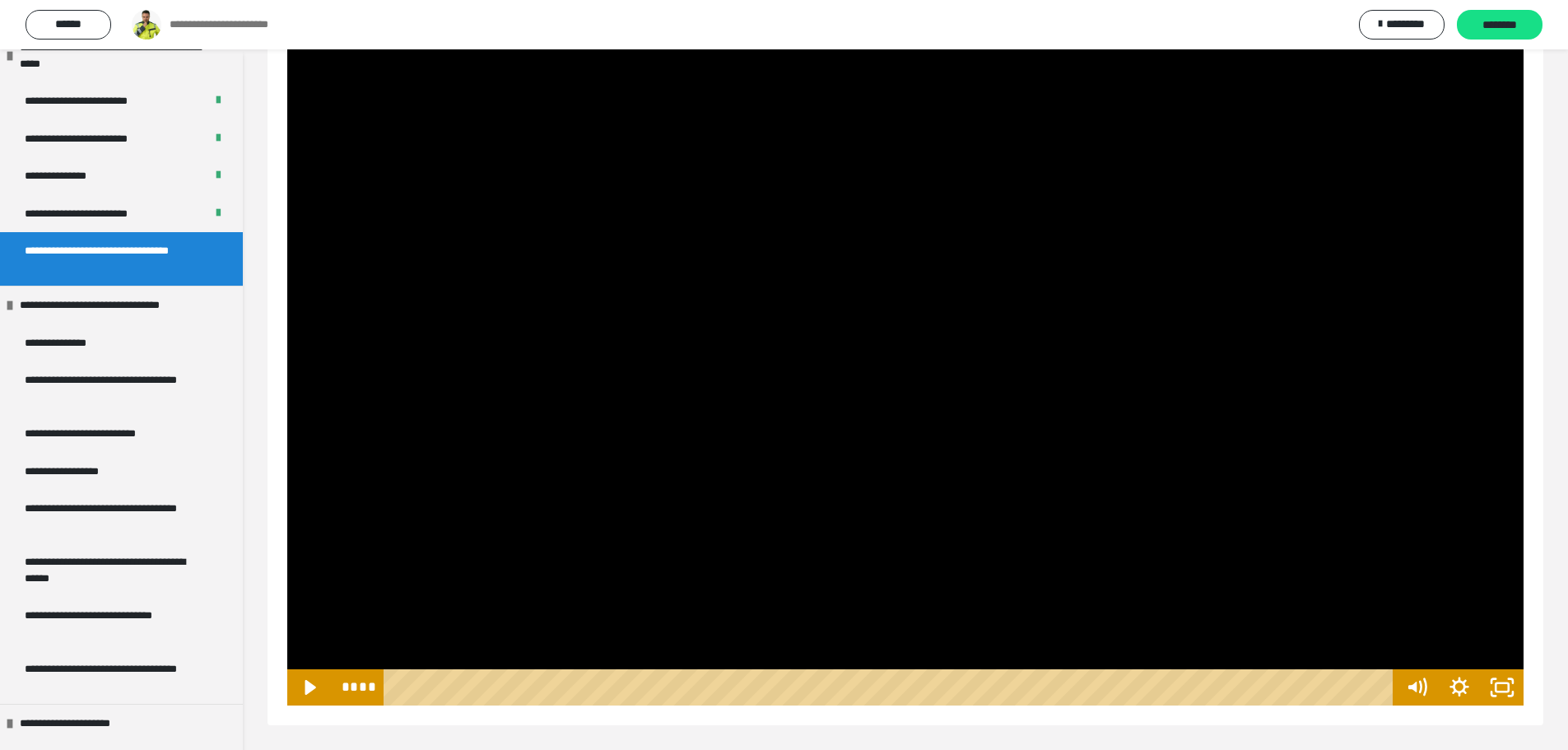 click at bounding box center (905, 357) 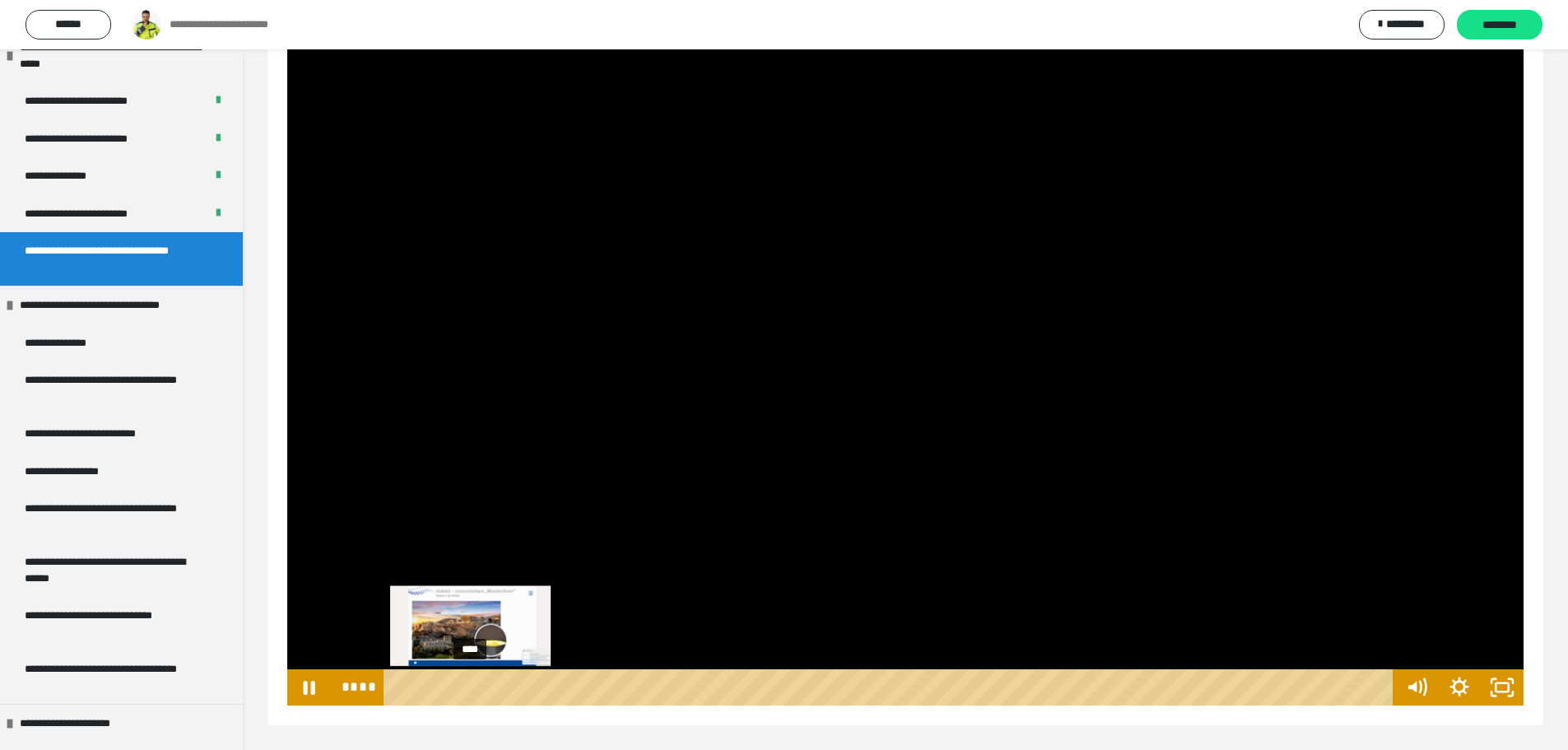 click on "****" at bounding box center (891, 687) 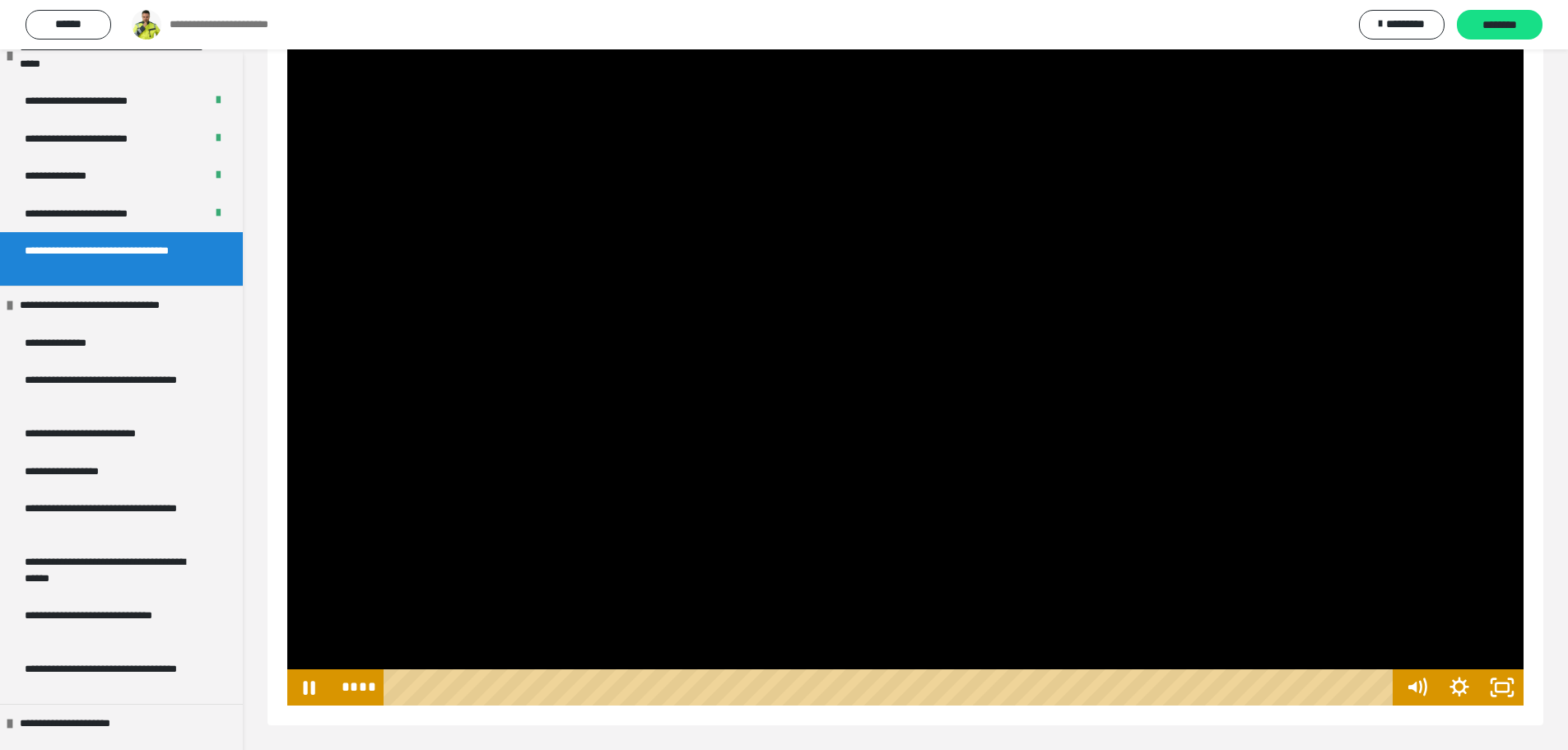 click at bounding box center [905, 357] 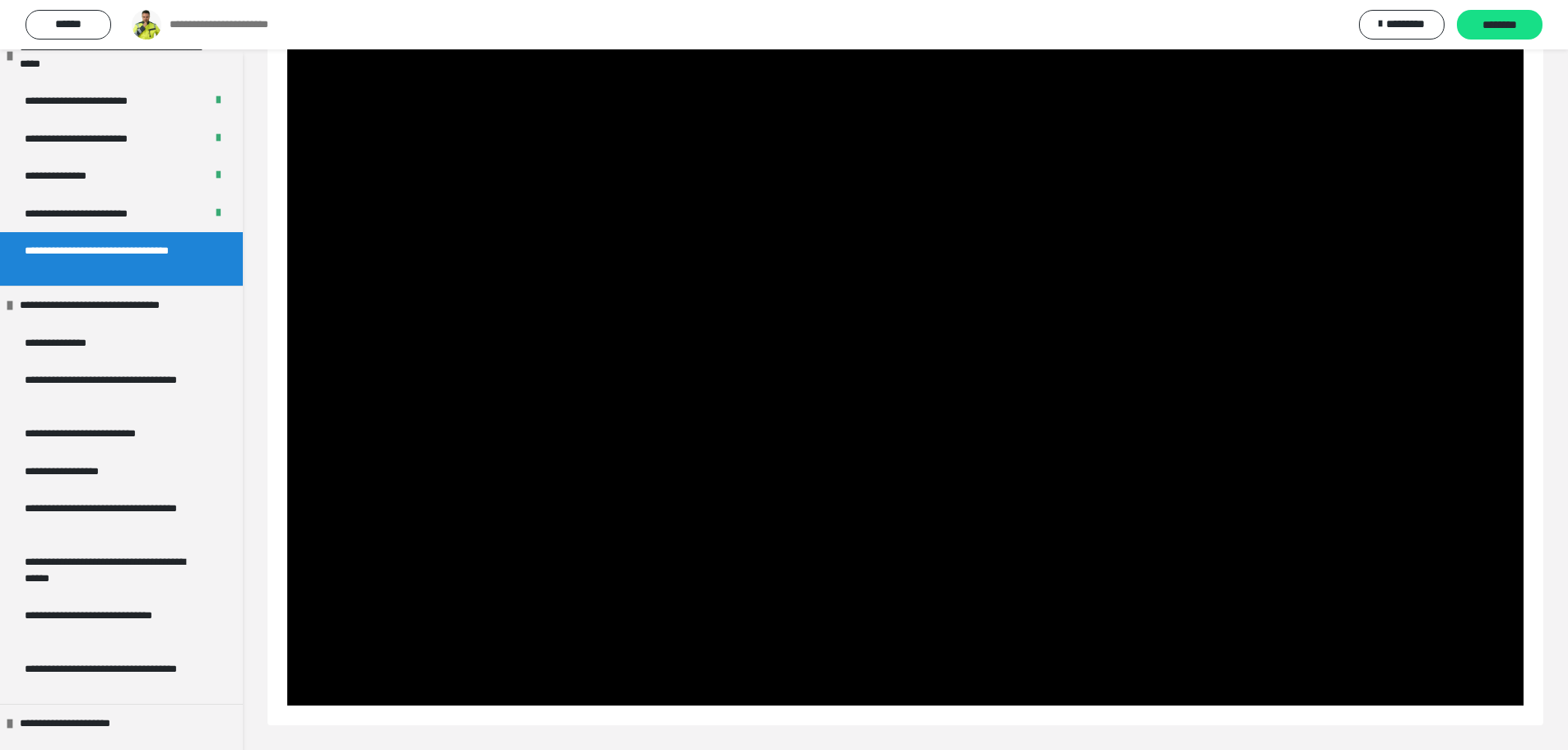 click at bounding box center (905, 357) 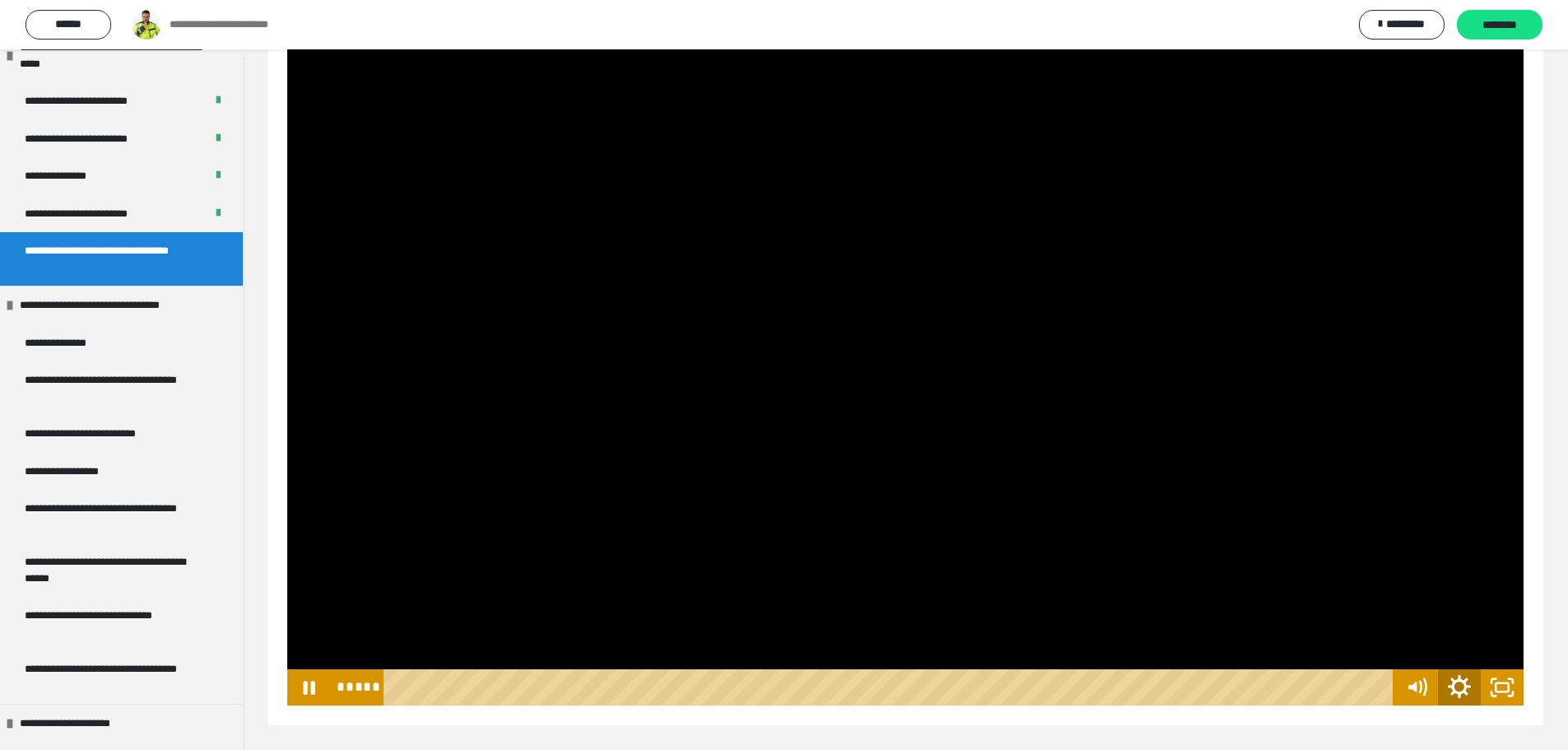 click 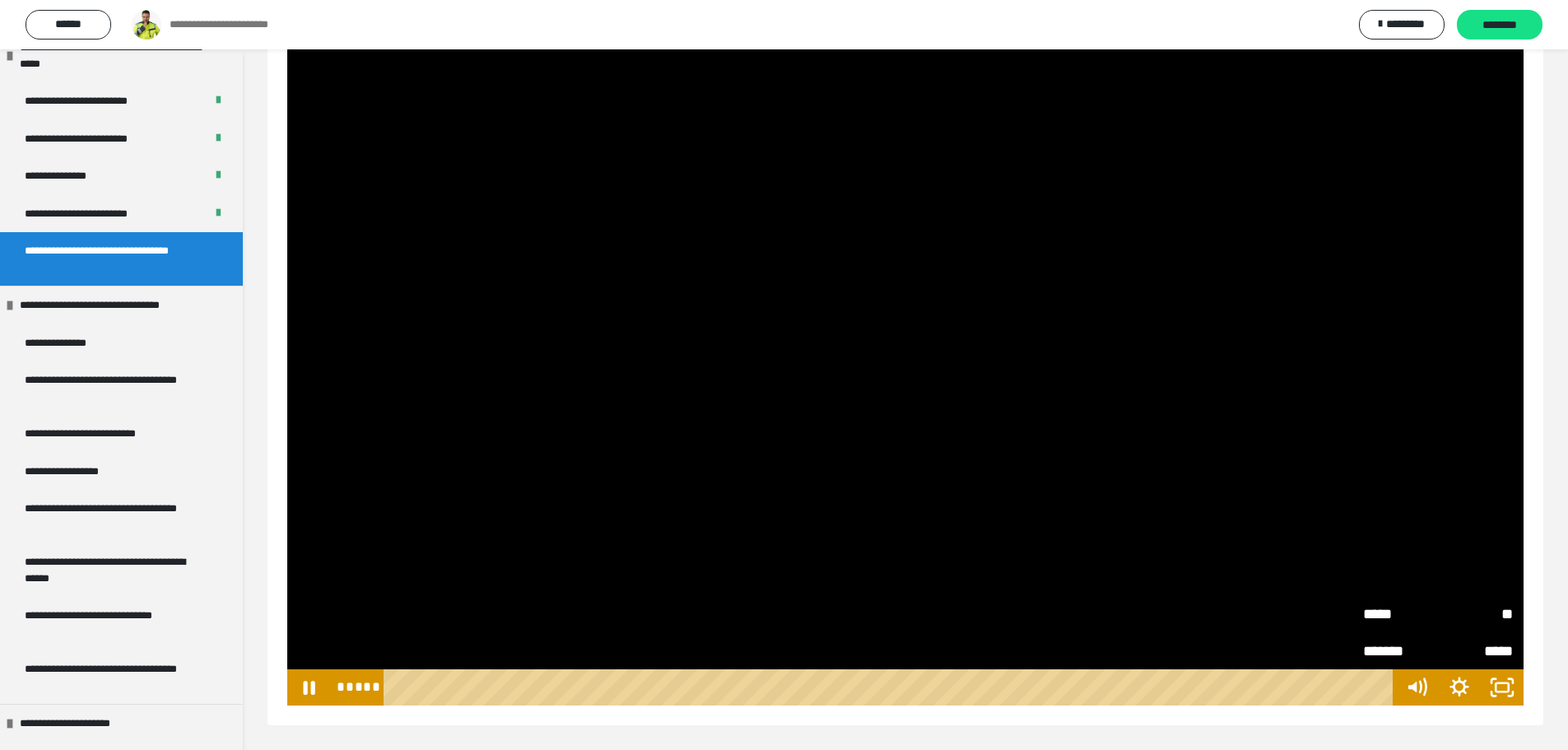 click on "**" at bounding box center (1475, 614) 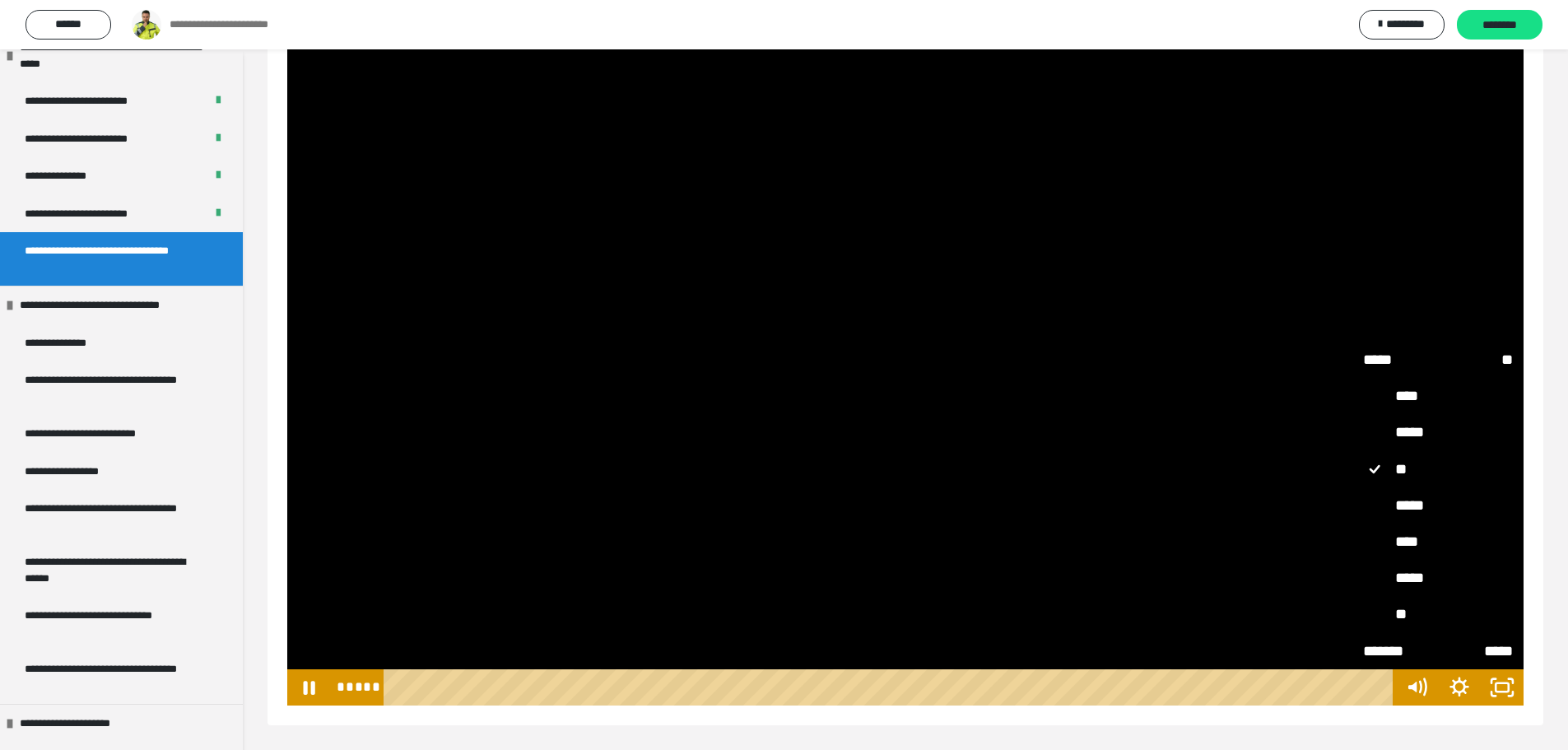 click on "*****" at bounding box center (1438, 506) 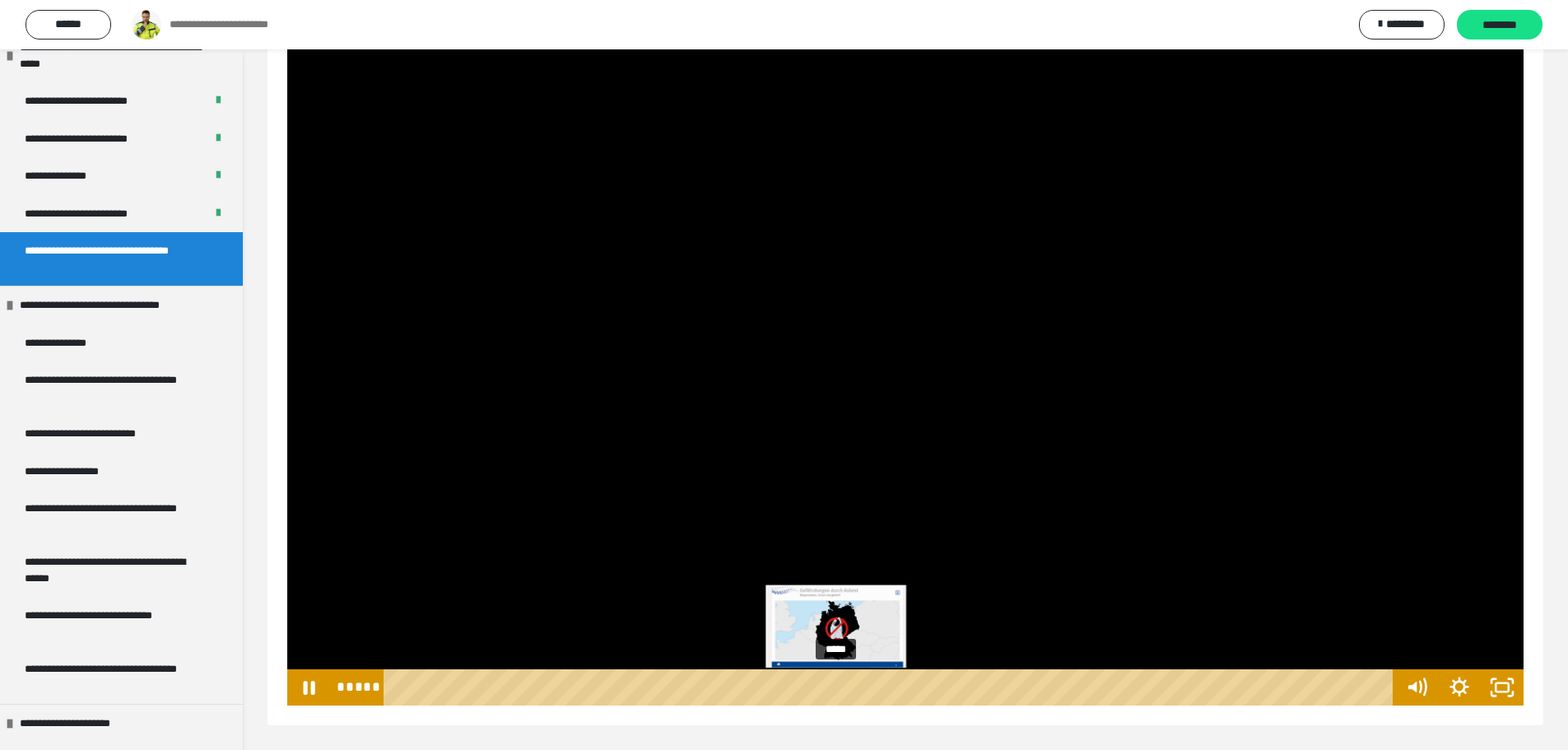 click on "*****" at bounding box center [891, 687] 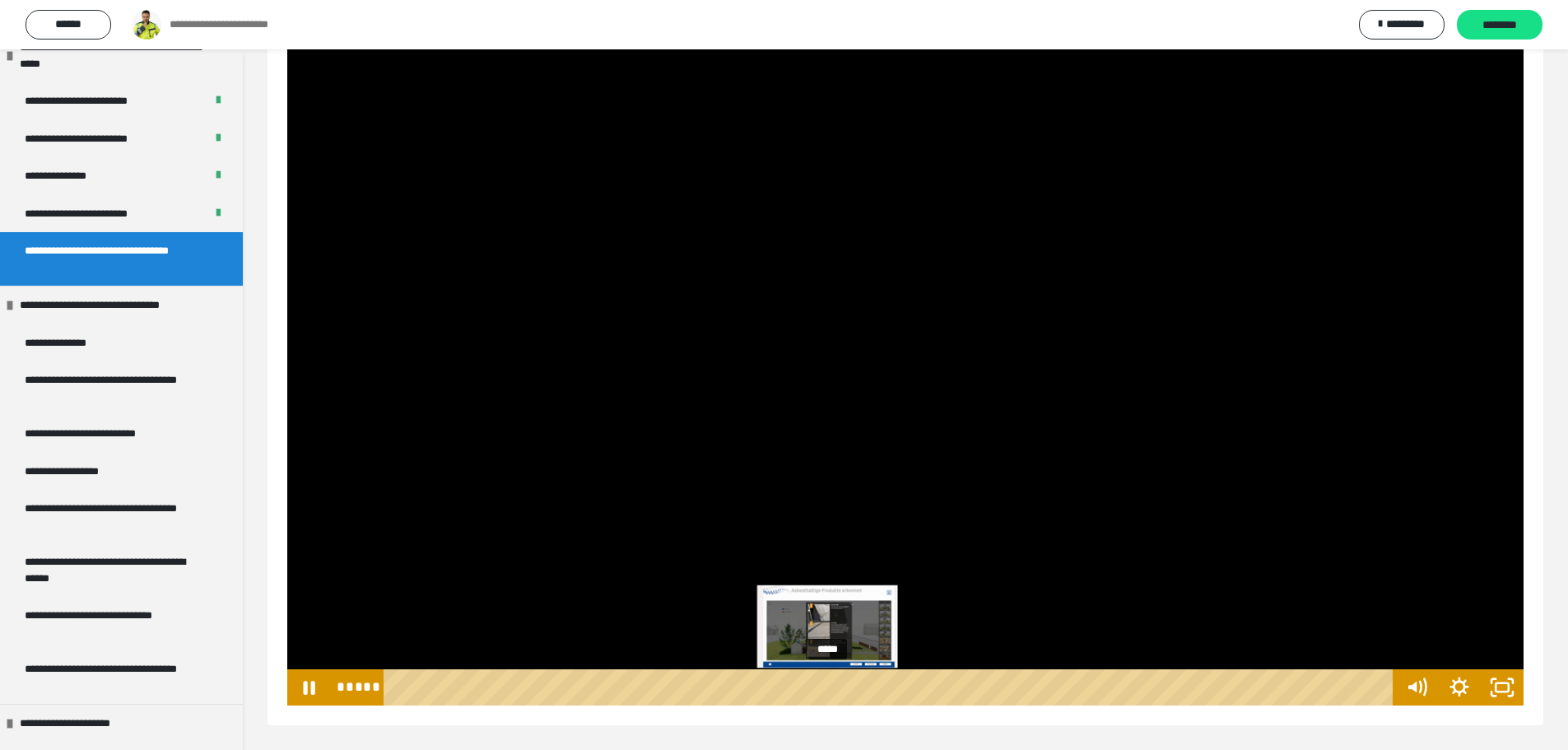 click on "*****" at bounding box center (891, 687) 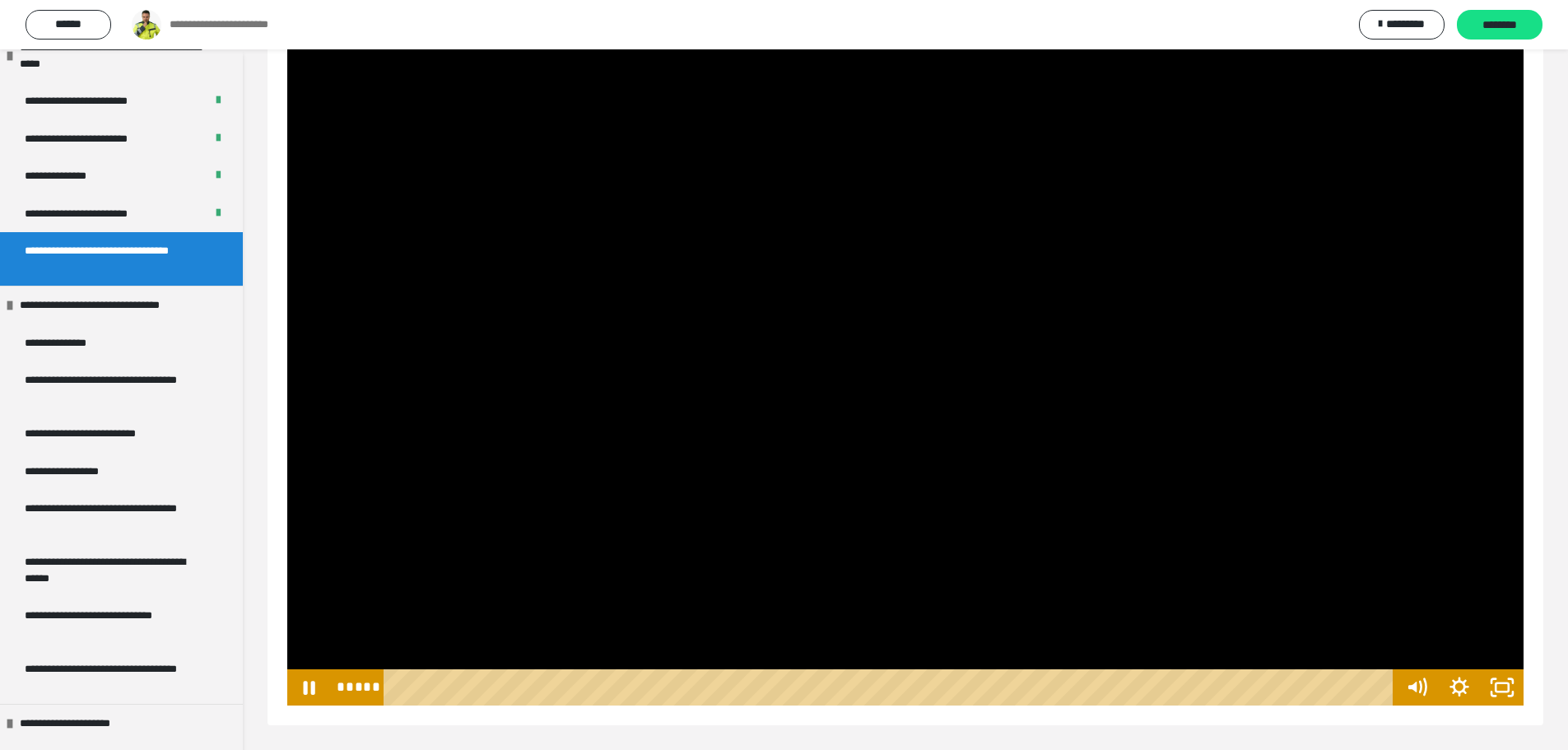 click at bounding box center (905, 357) 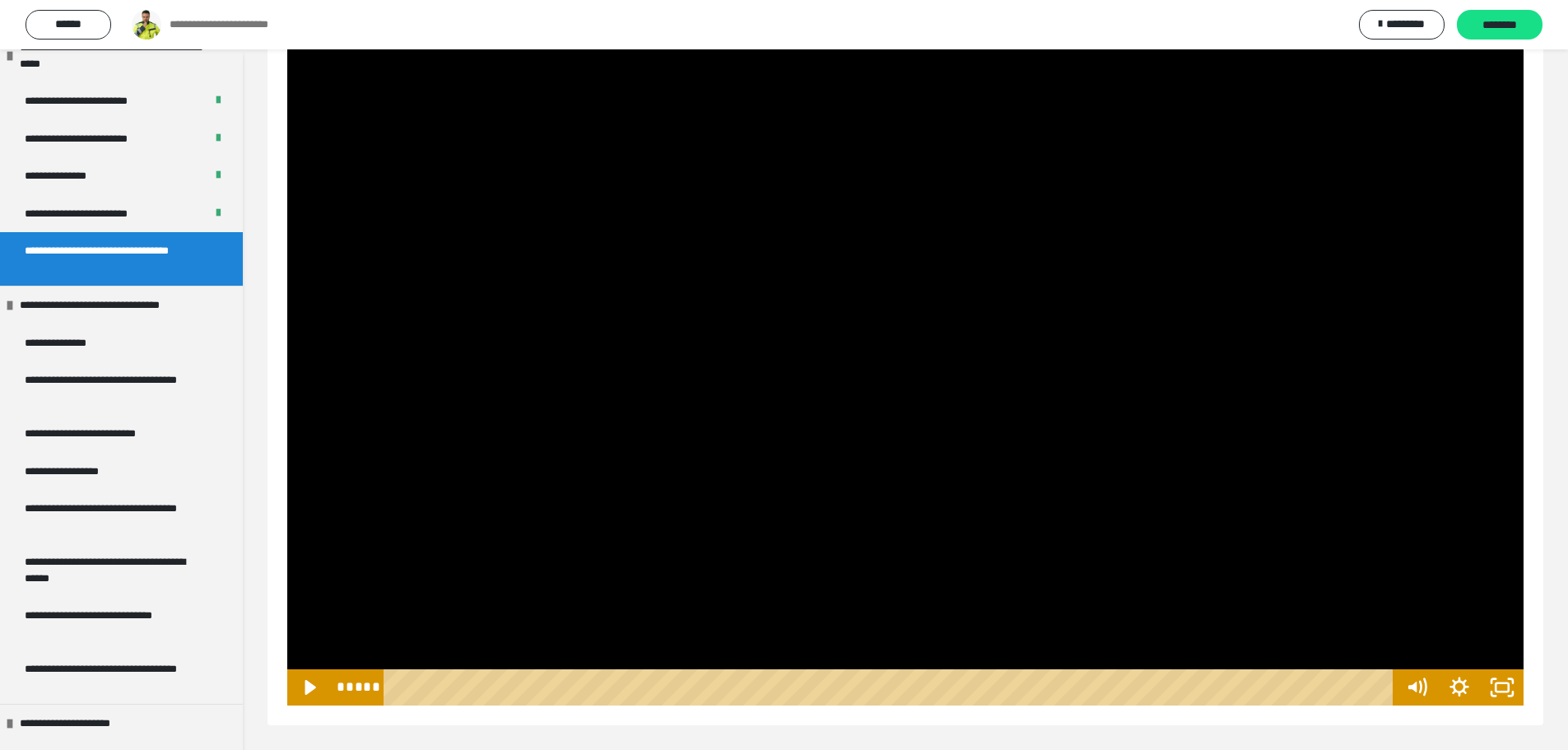 click at bounding box center (905, 357) 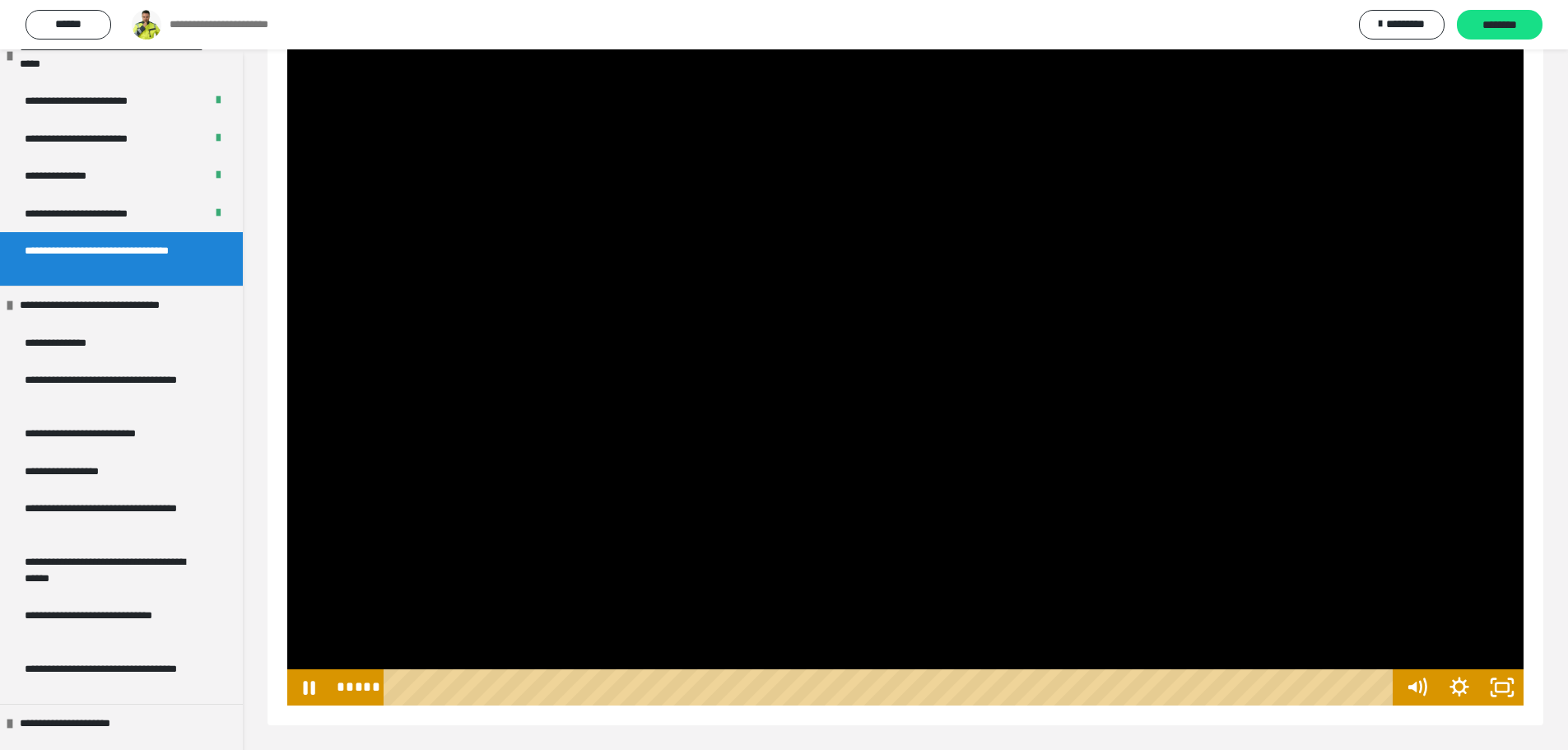 click at bounding box center (905, 357) 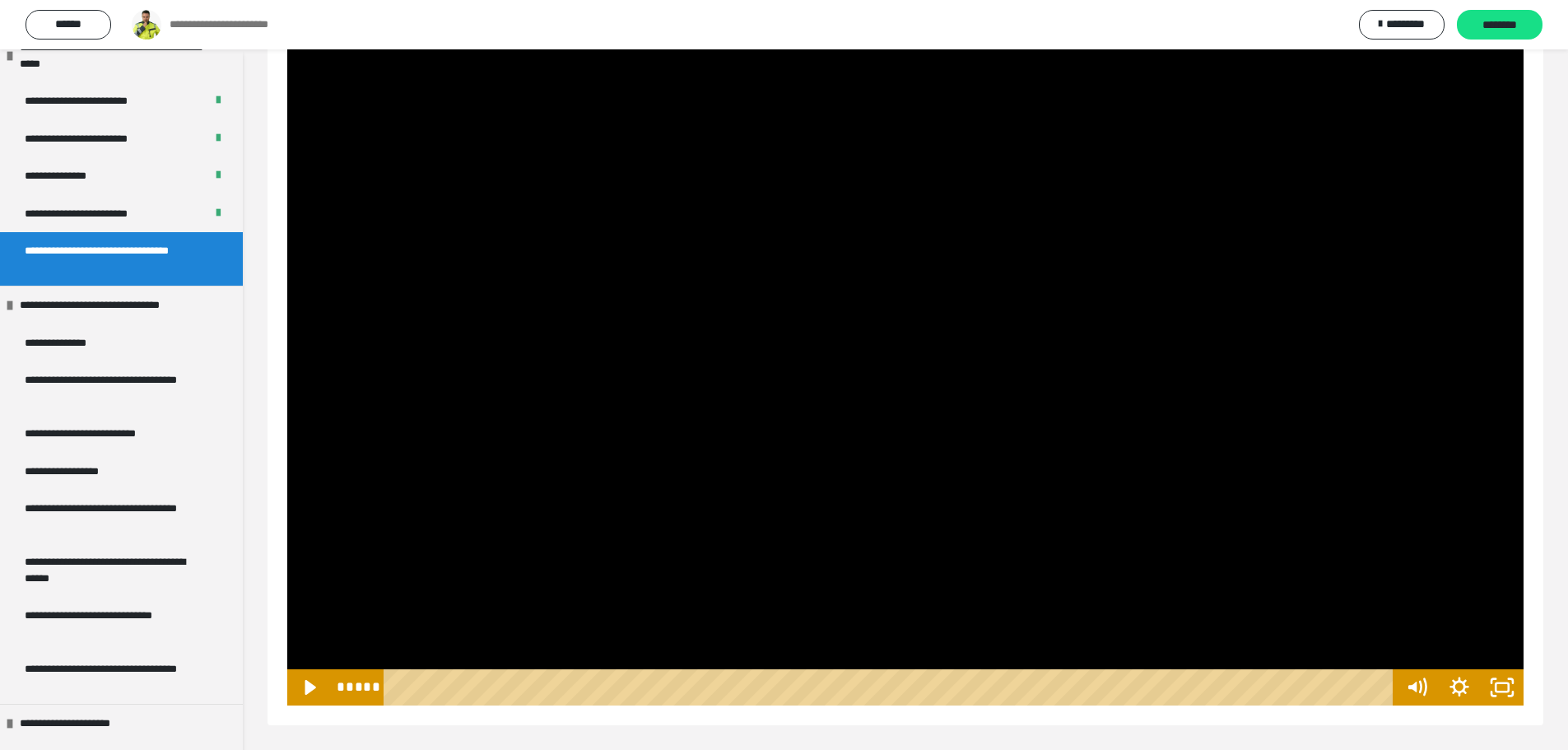 click at bounding box center (905, 357) 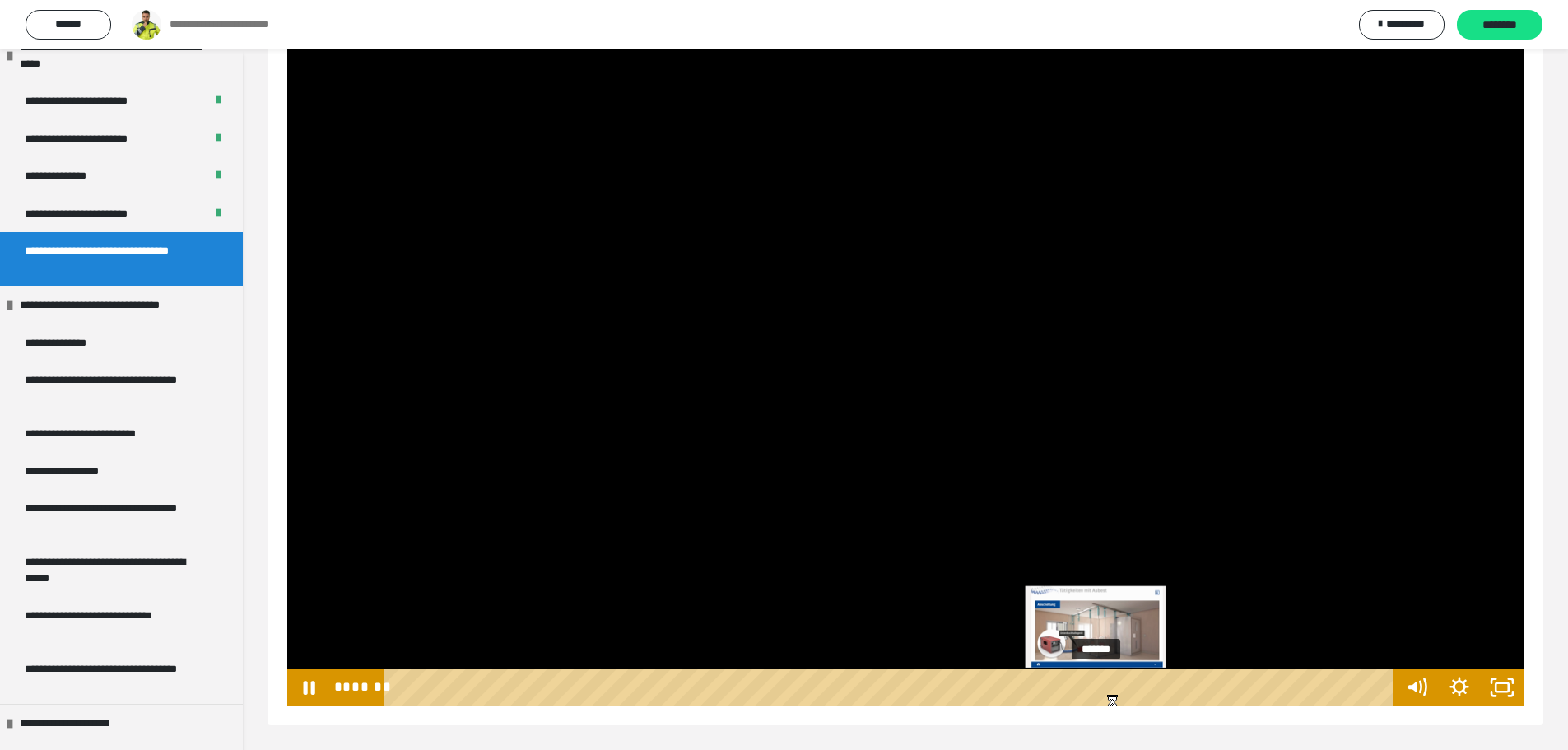 click on "*******" at bounding box center (891, 687) 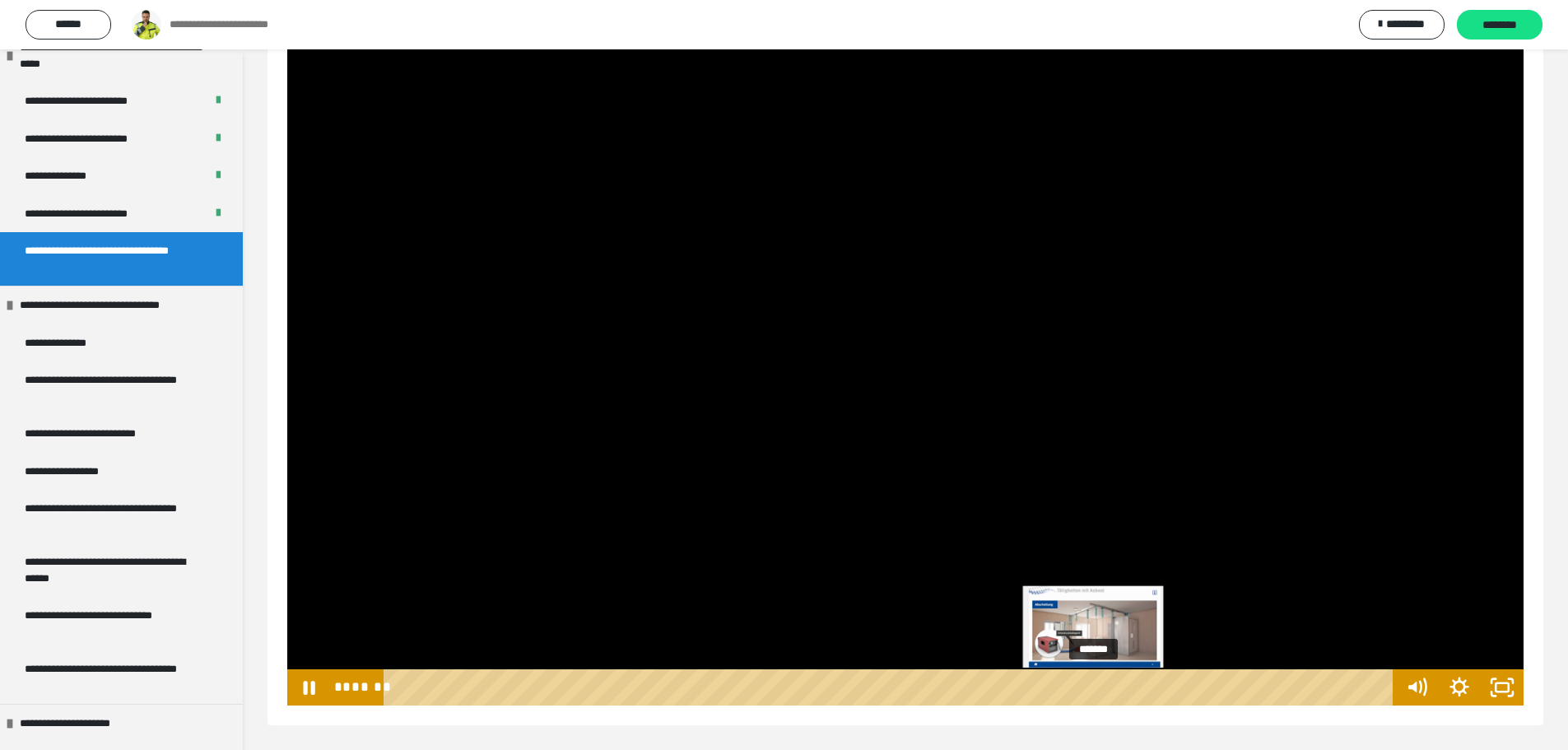 scroll, scrollTop: 0, scrollLeft: 0, axis: both 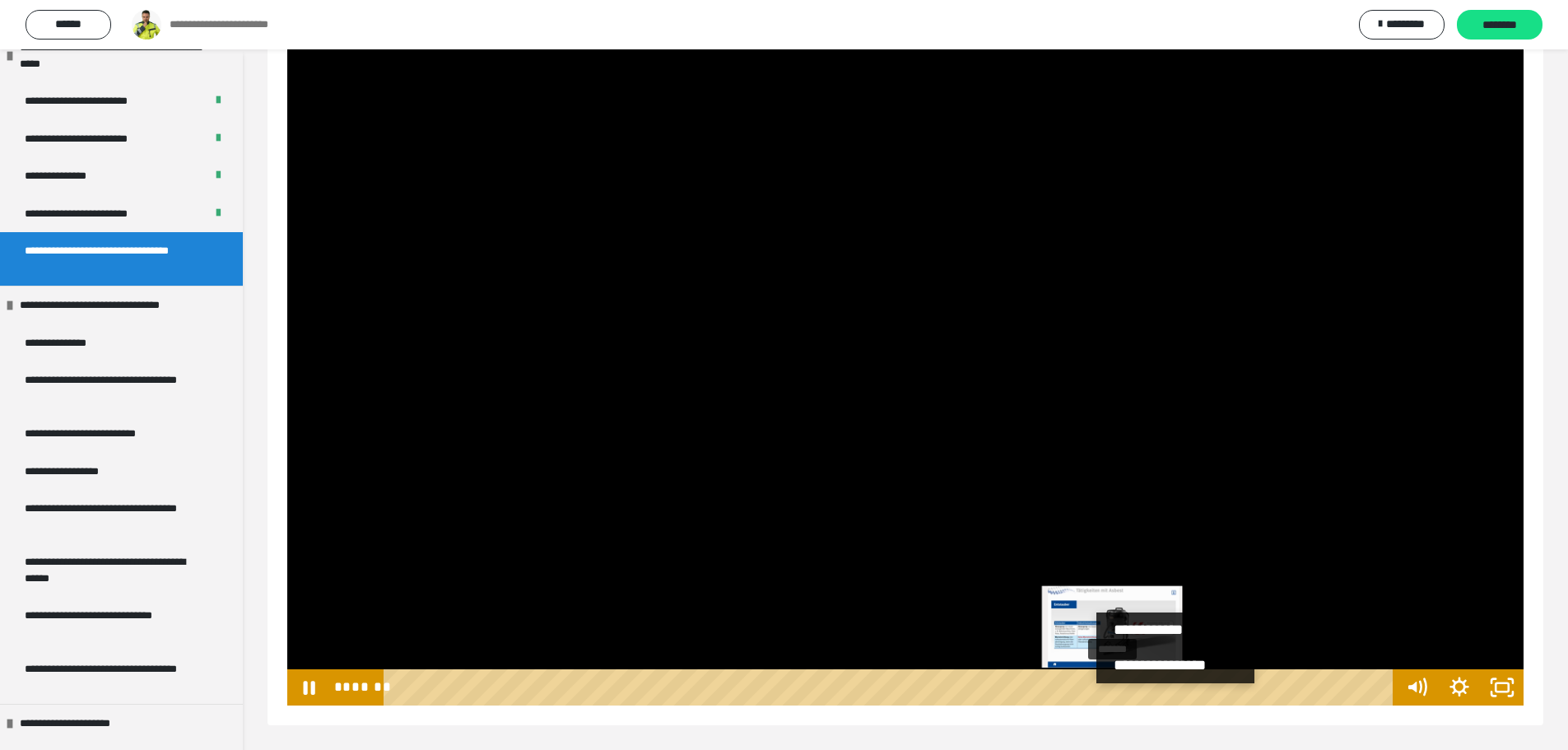 click on "*******" at bounding box center [891, 687] 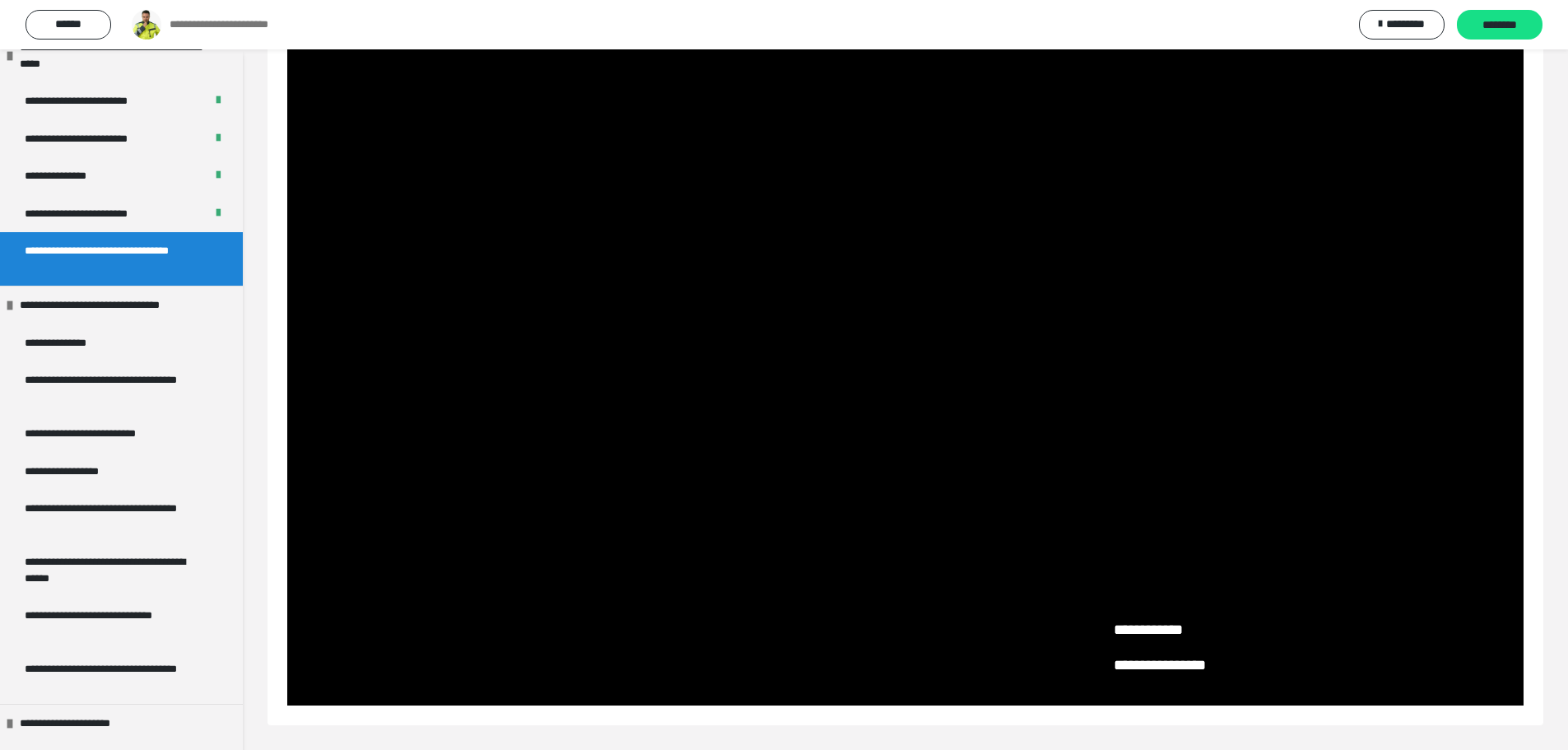click at bounding box center (905, 357) 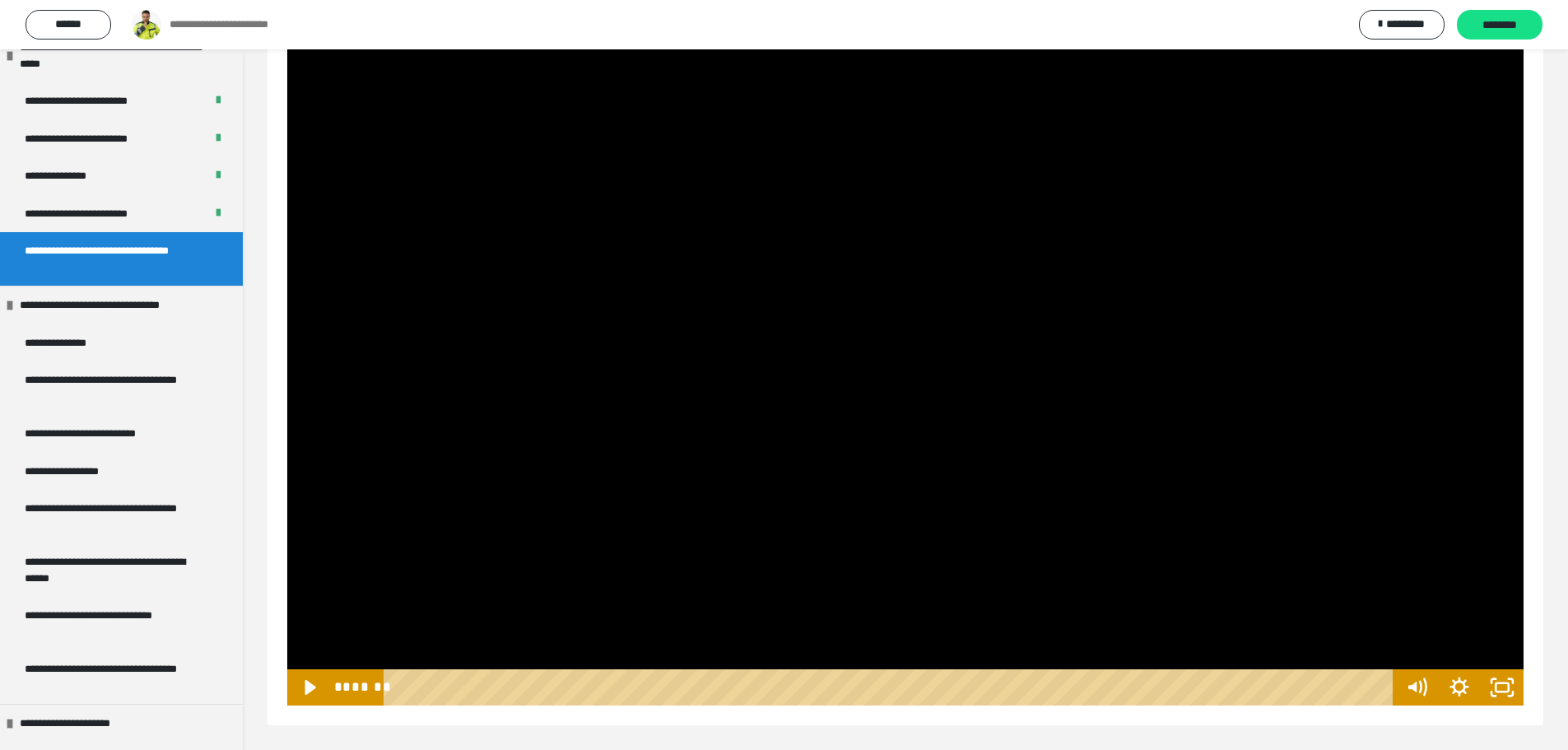 click at bounding box center [905, 357] 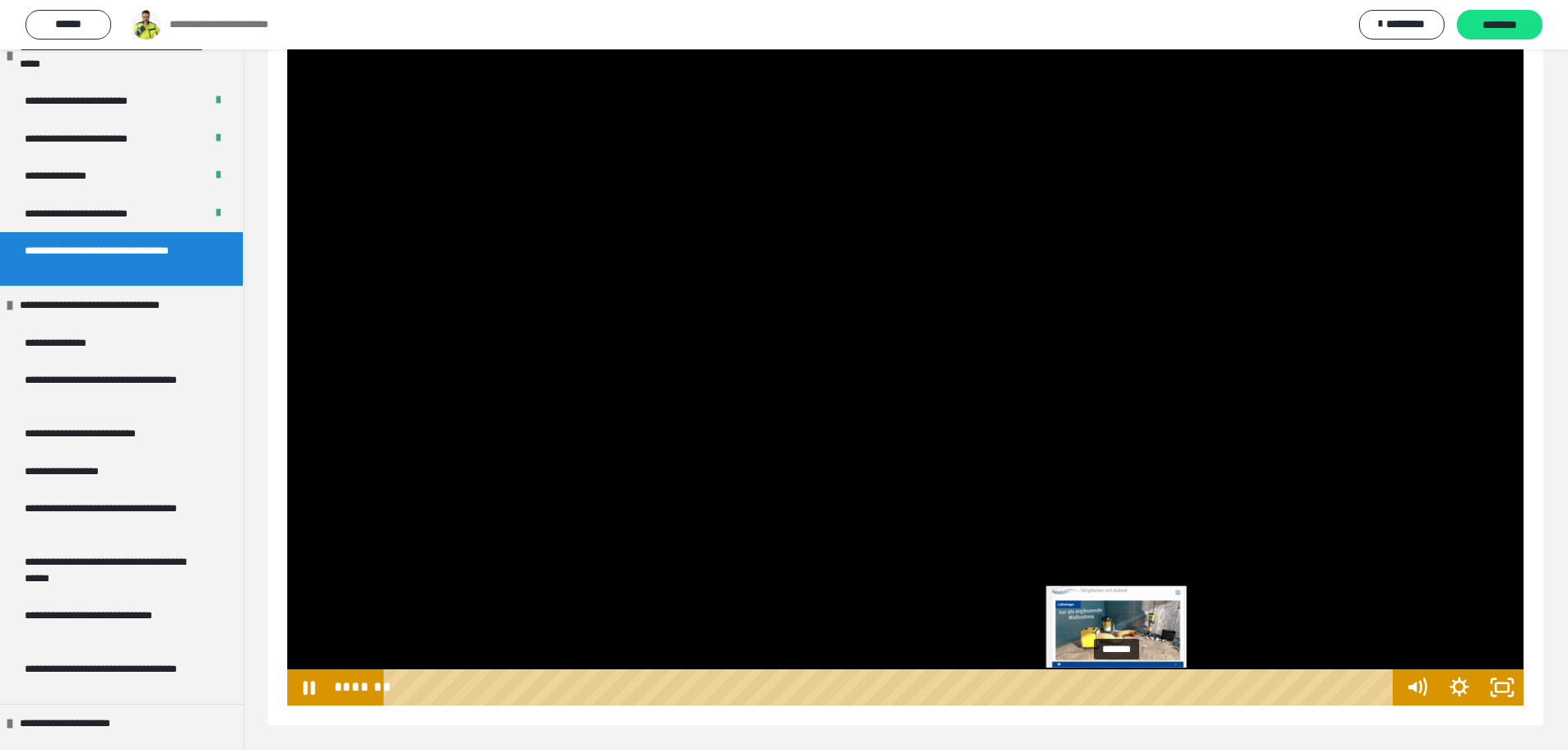 click at bounding box center [1116, 687] 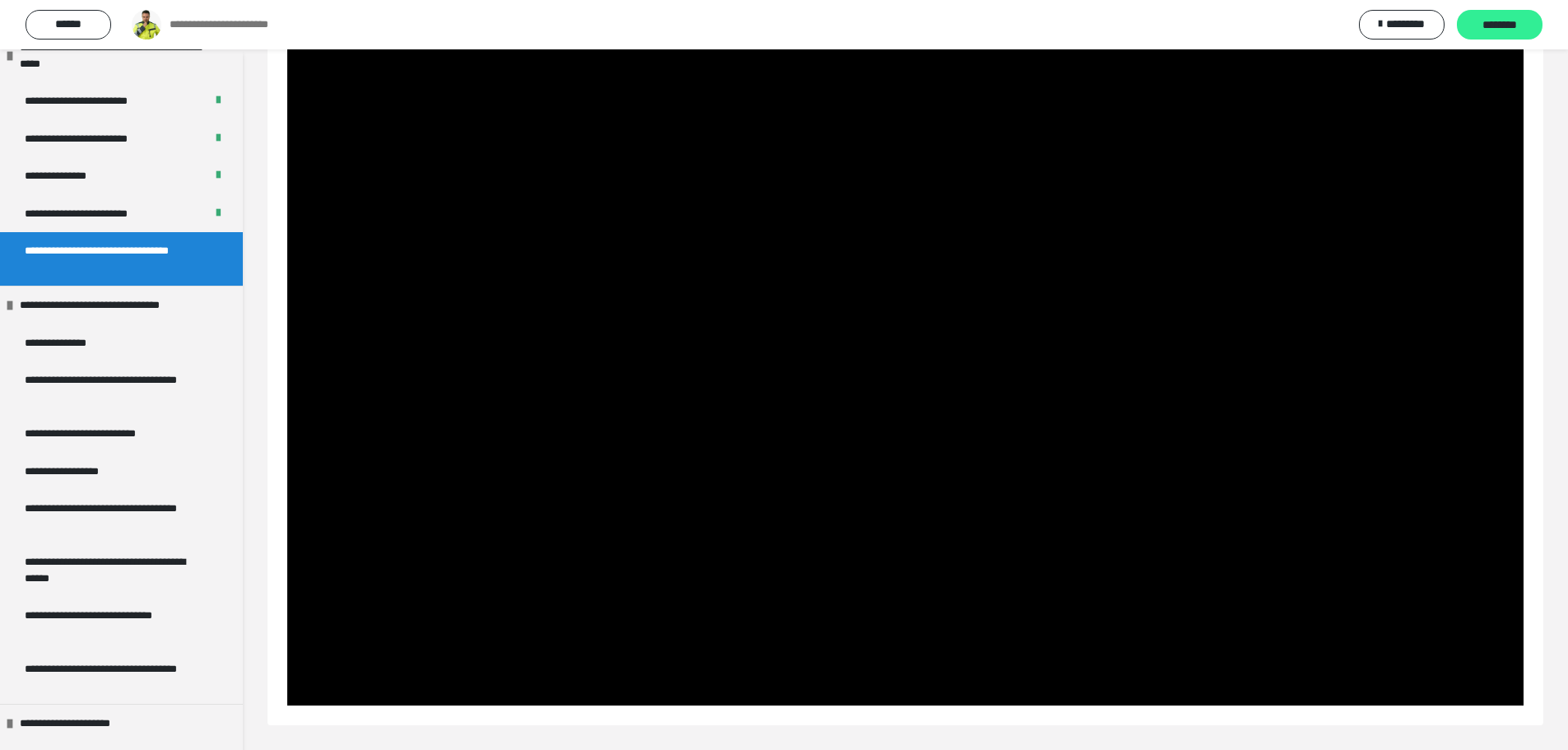 drag, startPoint x: 1500, startPoint y: 20, endPoint x: 1491, endPoint y: 22, distance: 9.219544 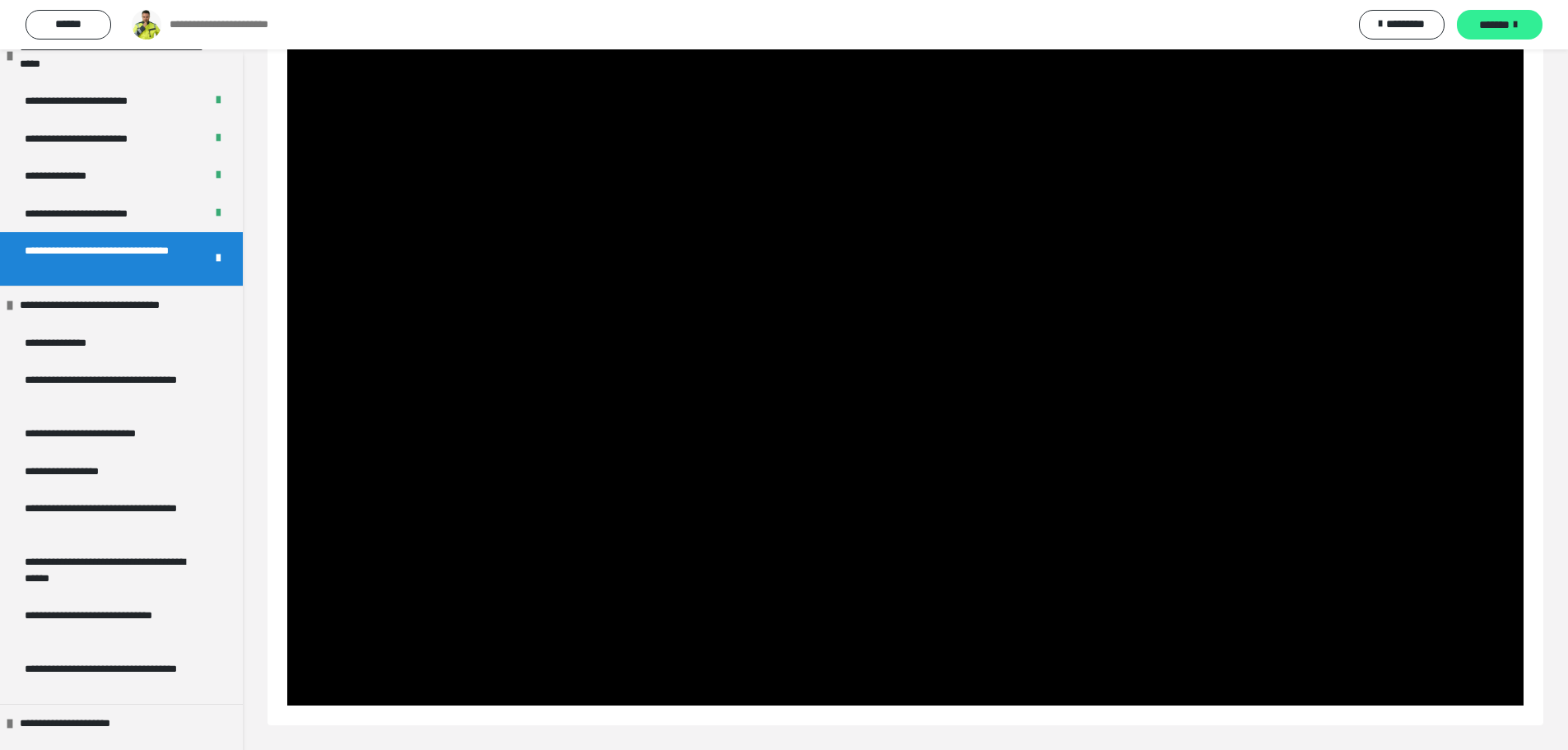click on "*******" at bounding box center (1500, 25) 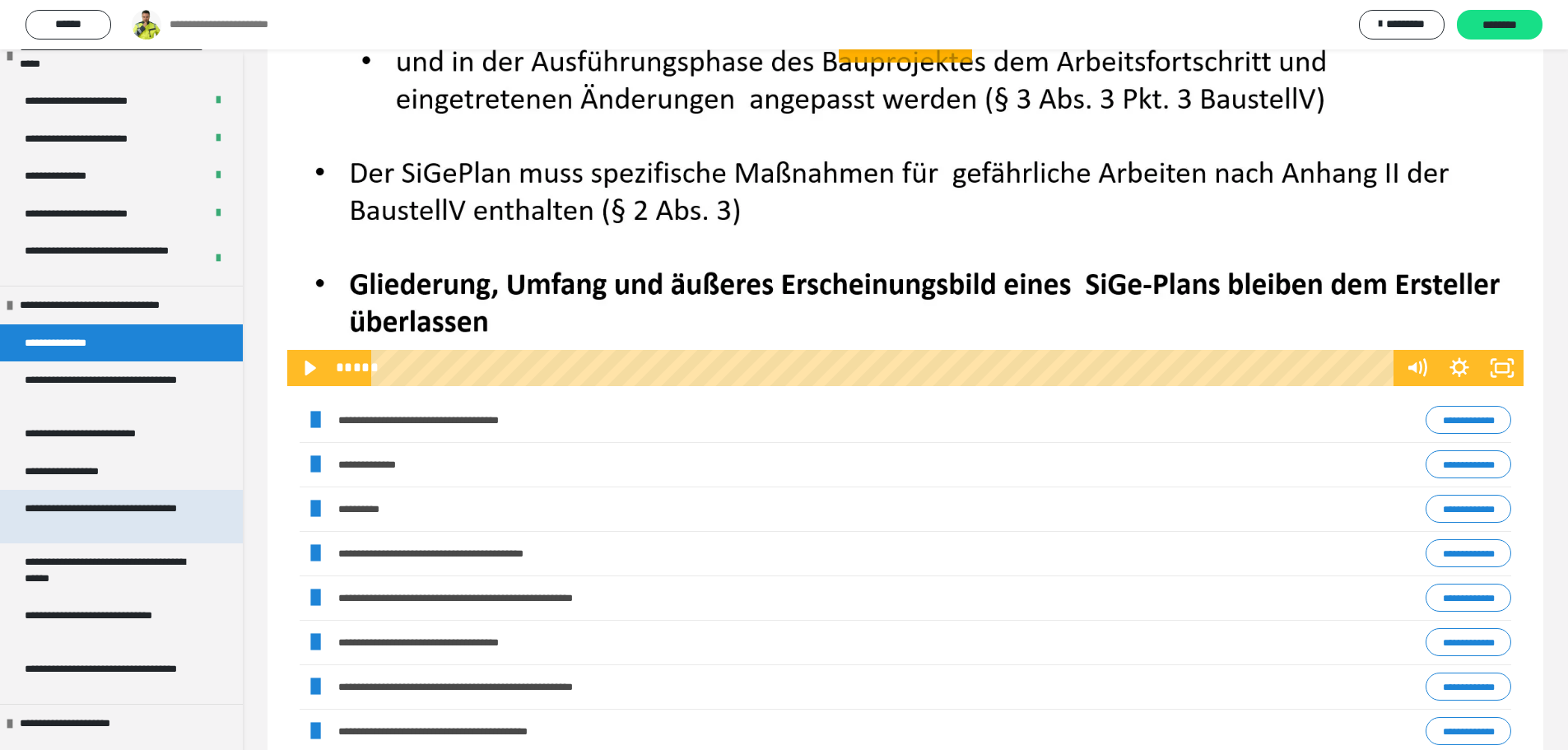 scroll, scrollTop: 366, scrollLeft: 0, axis: vertical 